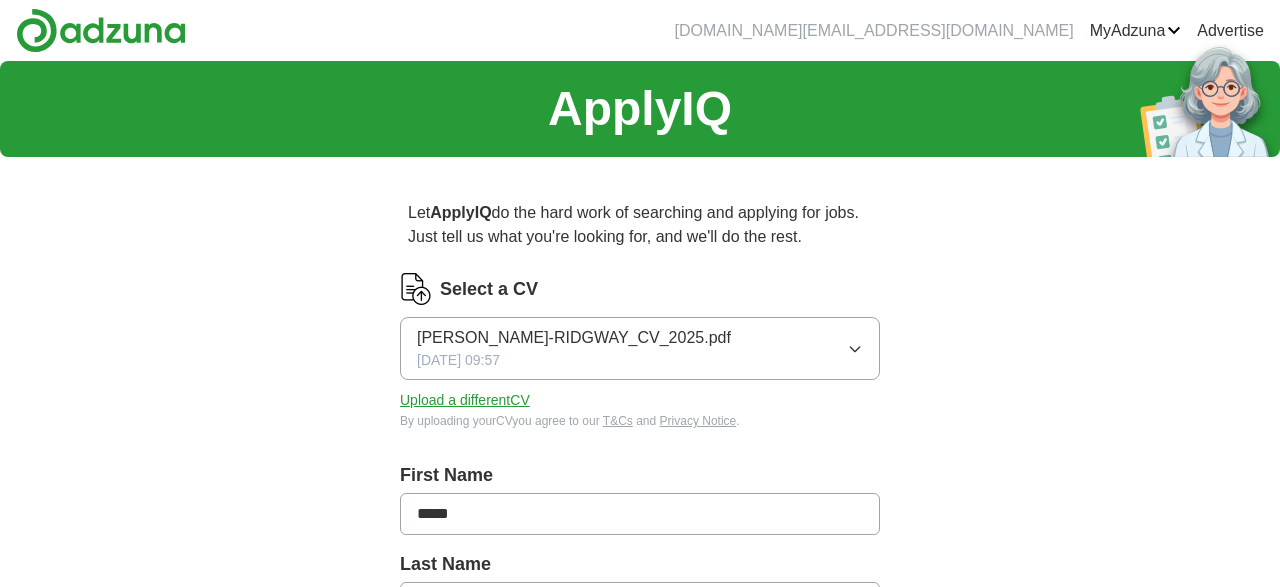 scroll, scrollTop: 0, scrollLeft: 0, axis: both 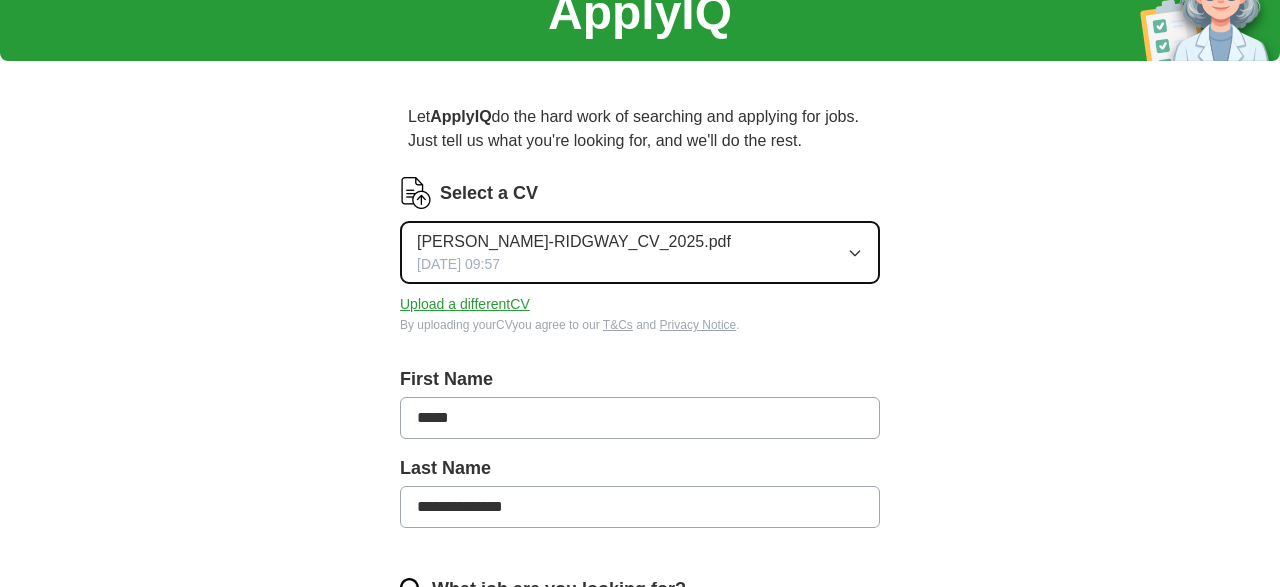 click on "[PERSON_NAME]-RIDGWAY_CV_2025.pdf" at bounding box center [574, 242] 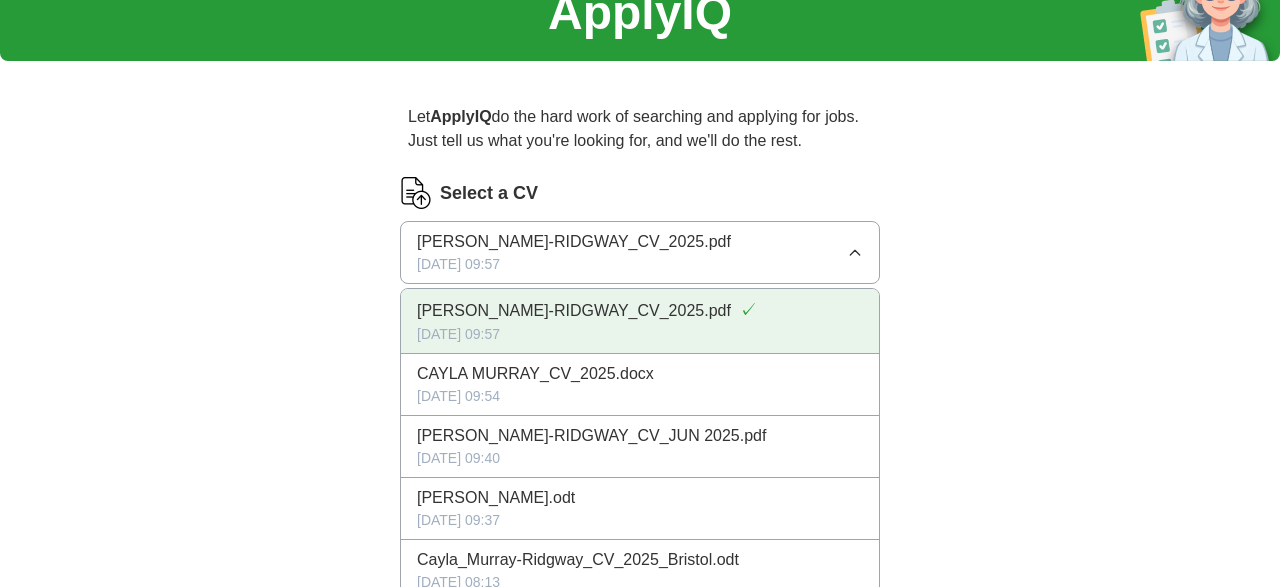 click on "[PERSON_NAME]-RIDGWAY_CV_2025.pdf ✓ [DATE] 09:57" at bounding box center (640, 321) 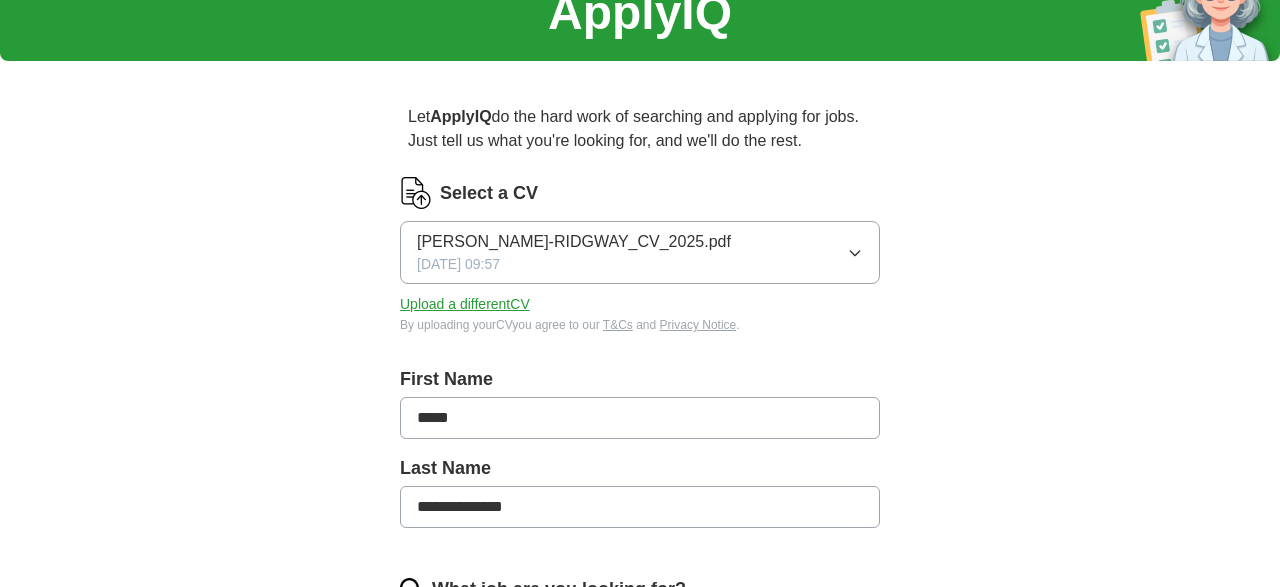 click on "Select a CV" at bounding box center (489, 193) 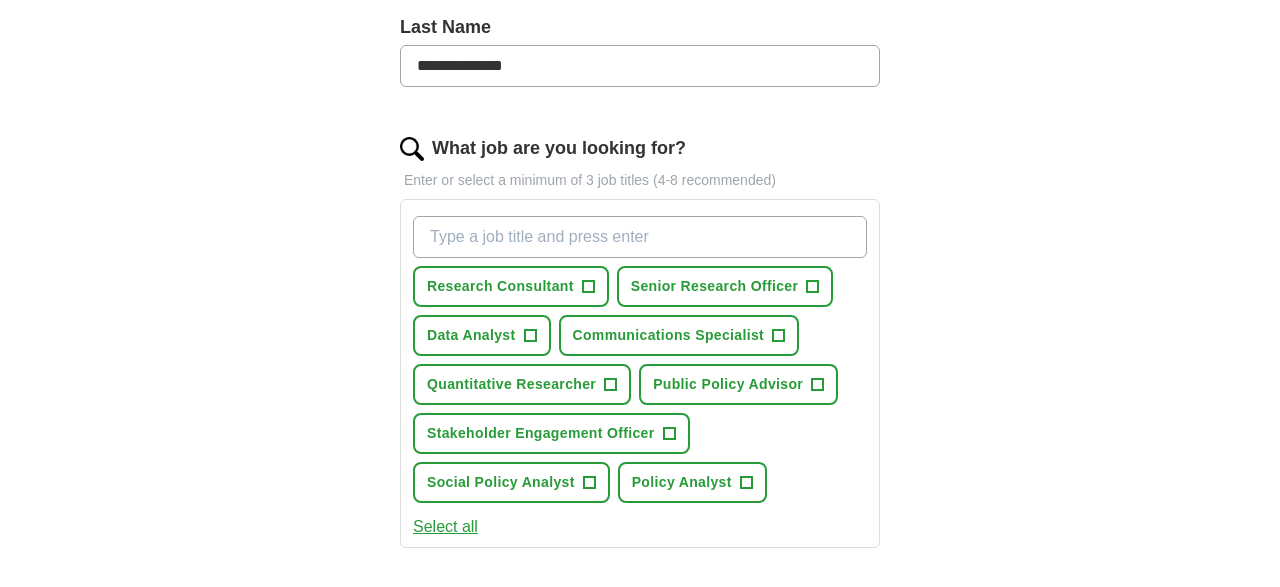 scroll, scrollTop: 542, scrollLeft: 0, axis: vertical 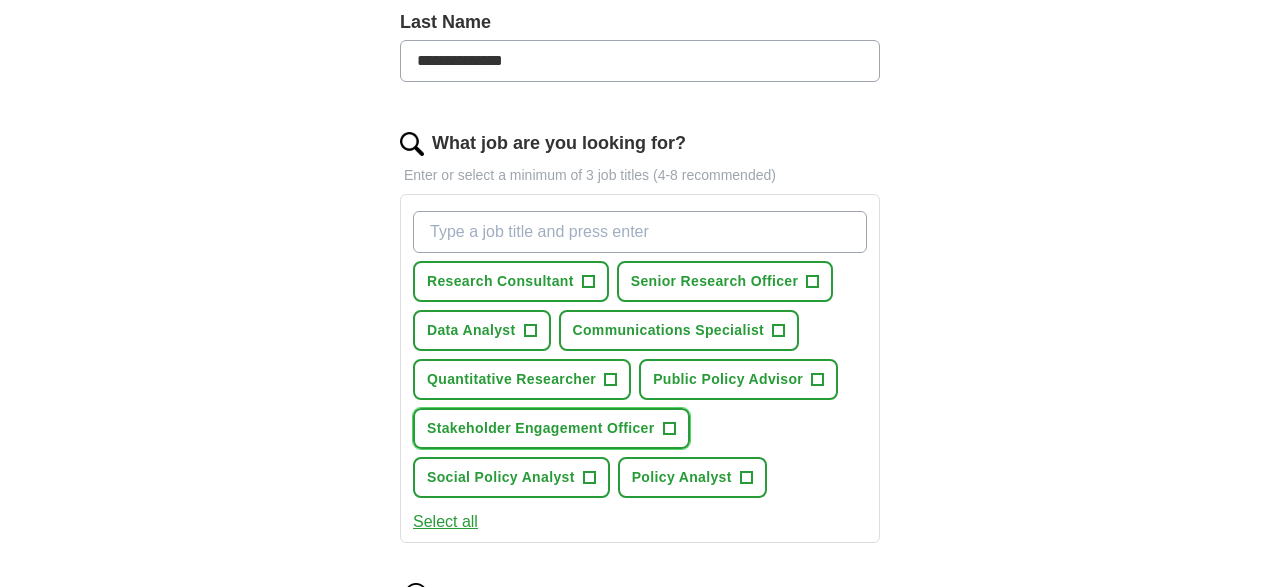 click on "Stakeholder Engagement Officer +" at bounding box center [551, 428] 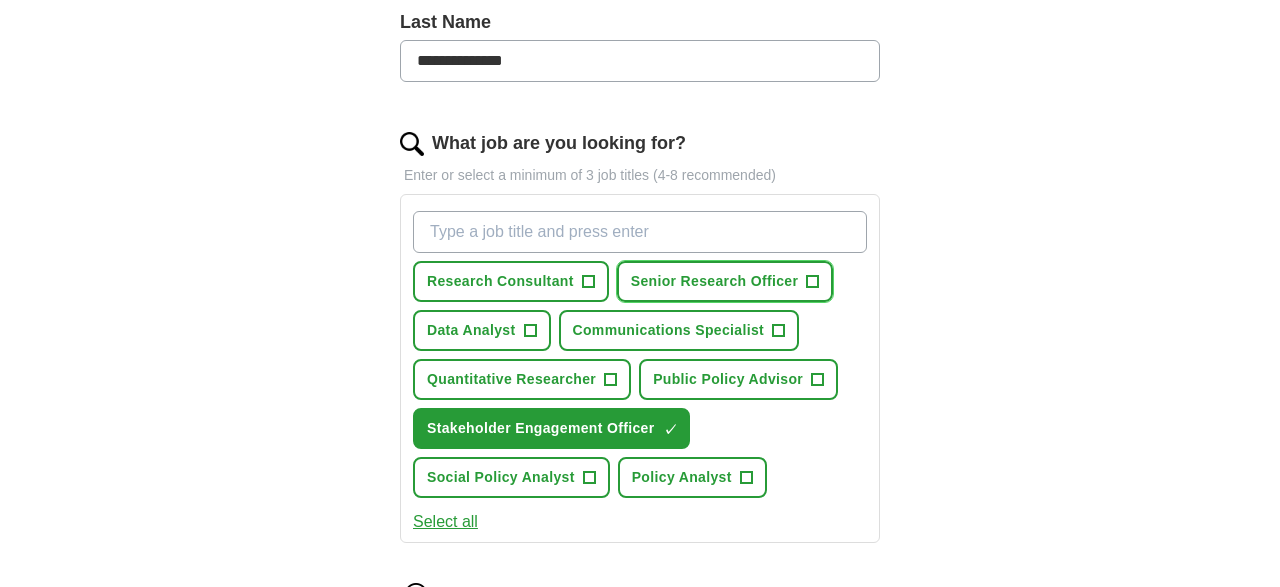 click on "+" at bounding box center (813, 282) 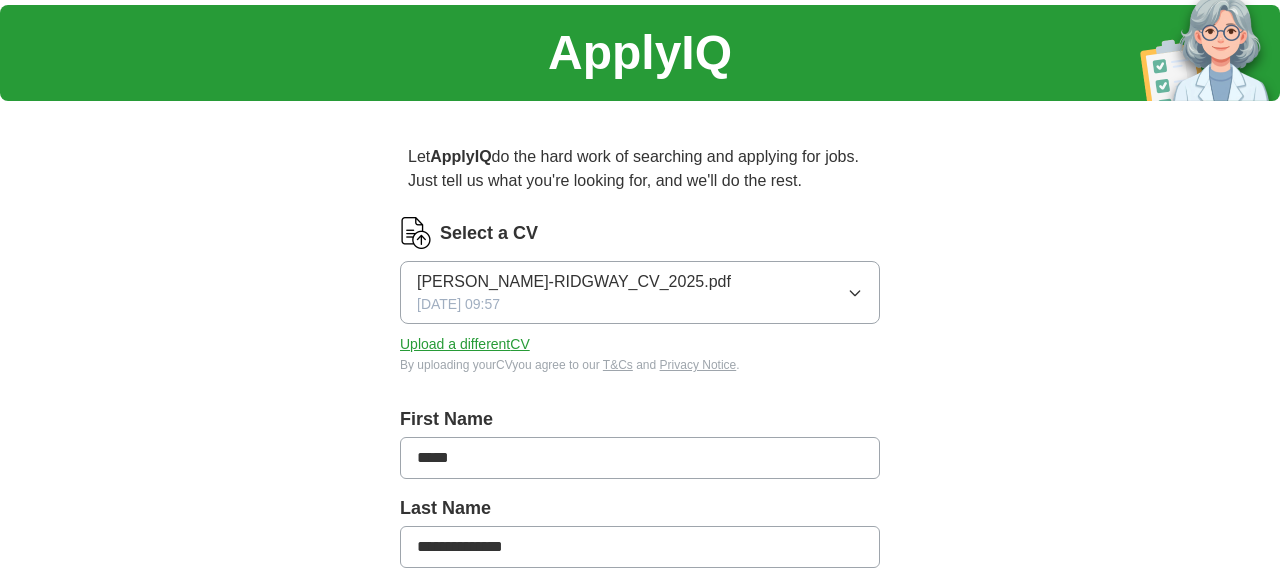 scroll, scrollTop: 58, scrollLeft: 0, axis: vertical 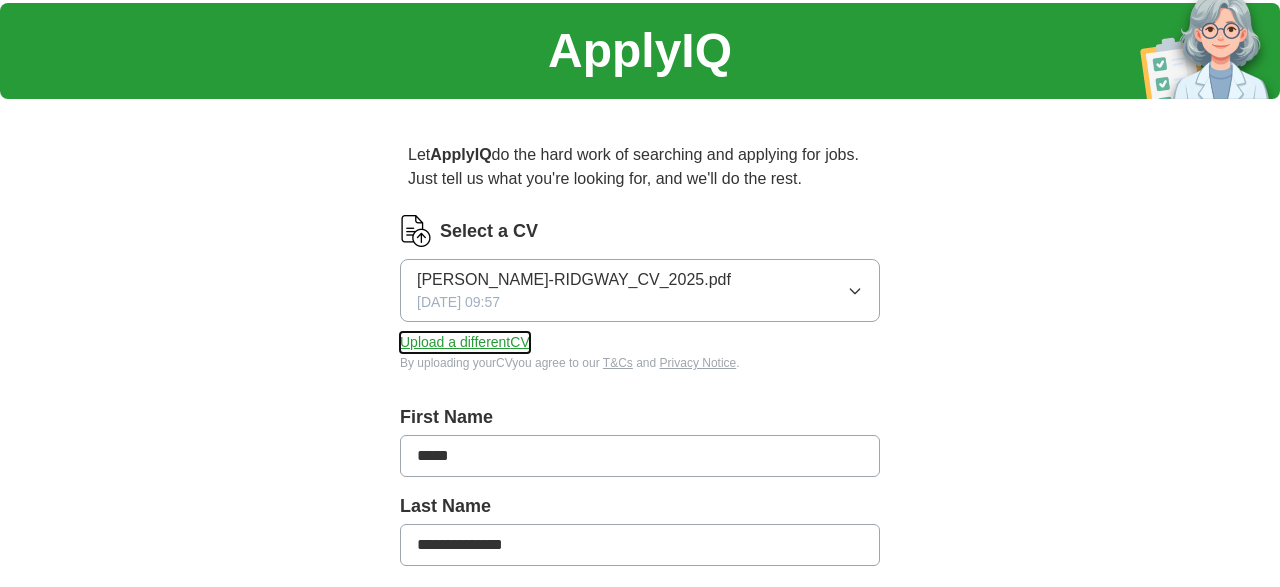click on "Upload a different  CV" at bounding box center (465, 342) 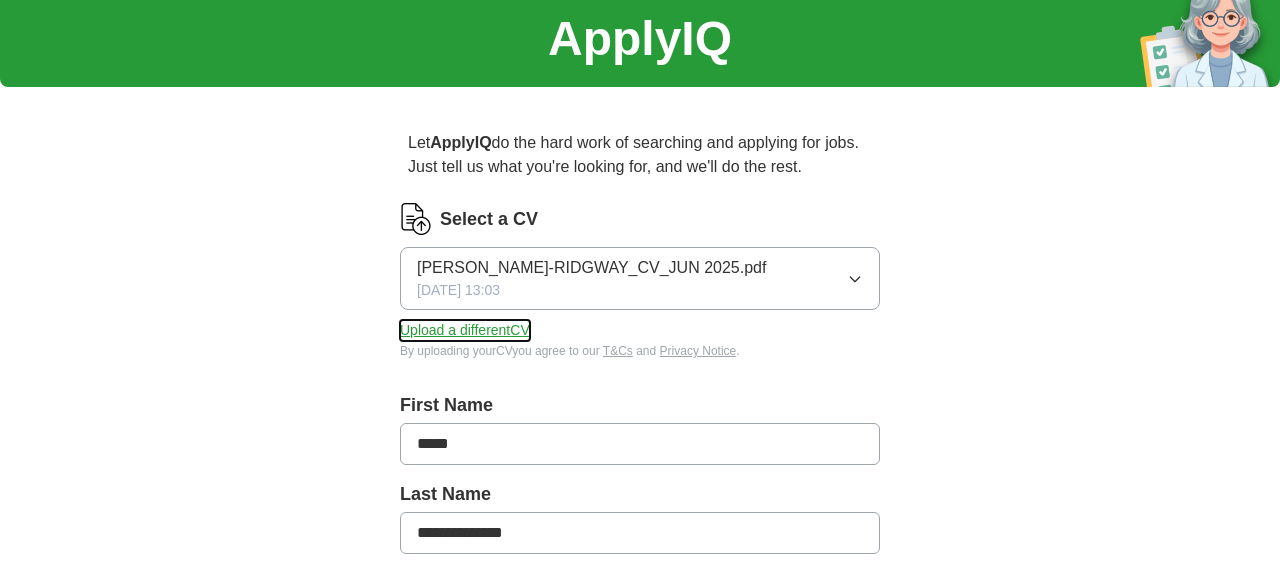 scroll, scrollTop: 0, scrollLeft: 0, axis: both 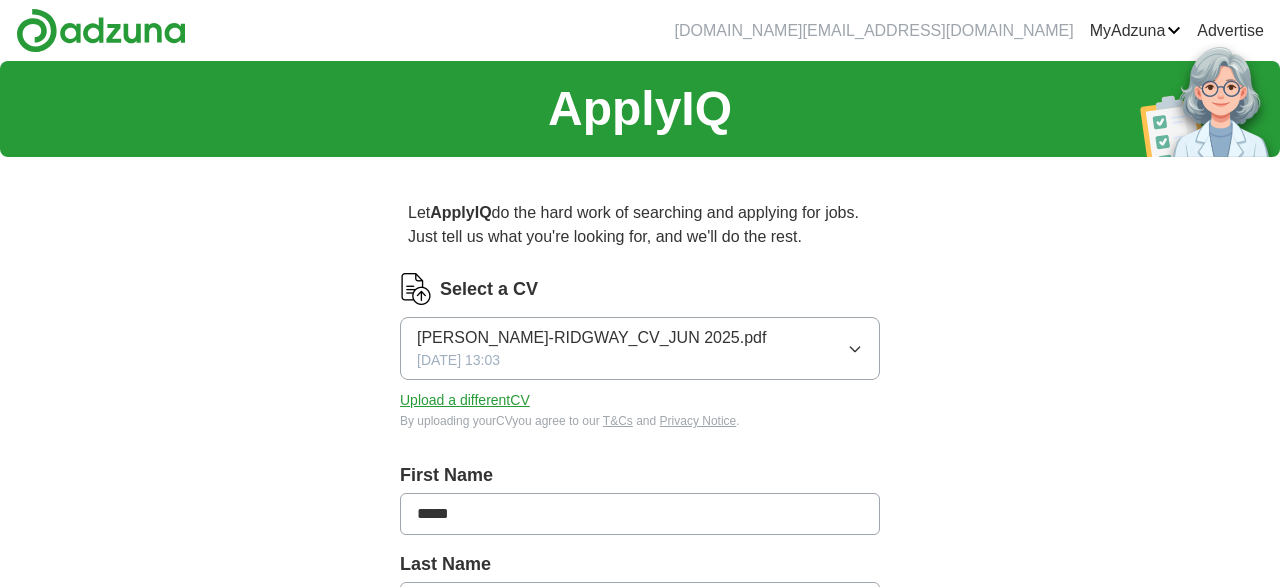 click on "**********" at bounding box center [640, 887] 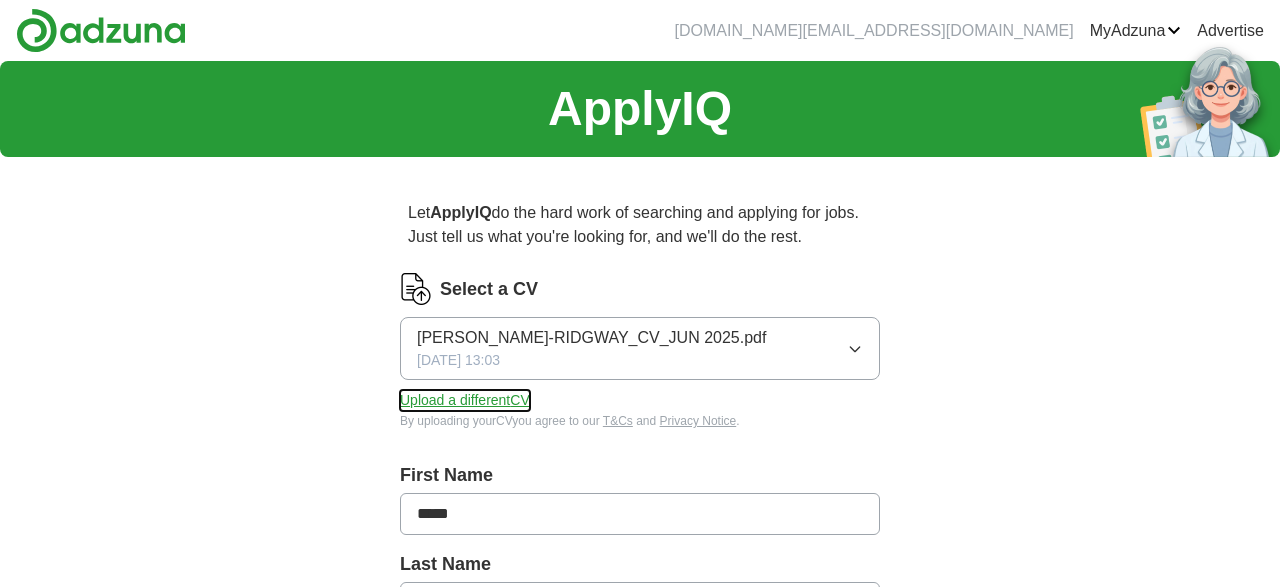 click on "Upload a different  CV" at bounding box center (465, 400) 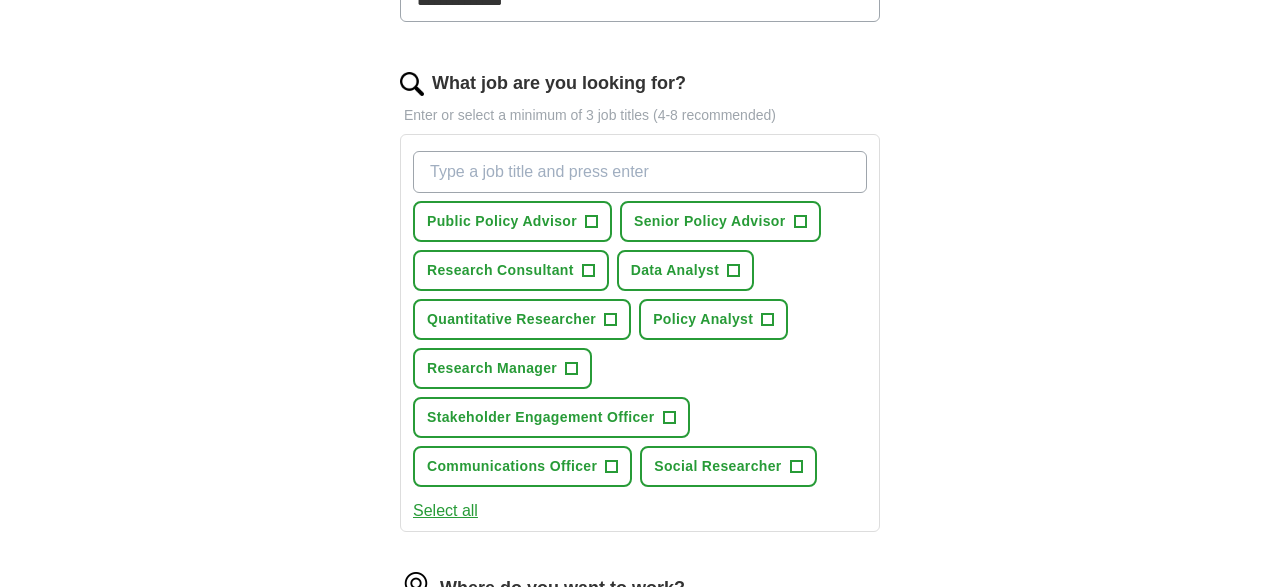 scroll, scrollTop: 620, scrollLeft: 0, axis: vertical 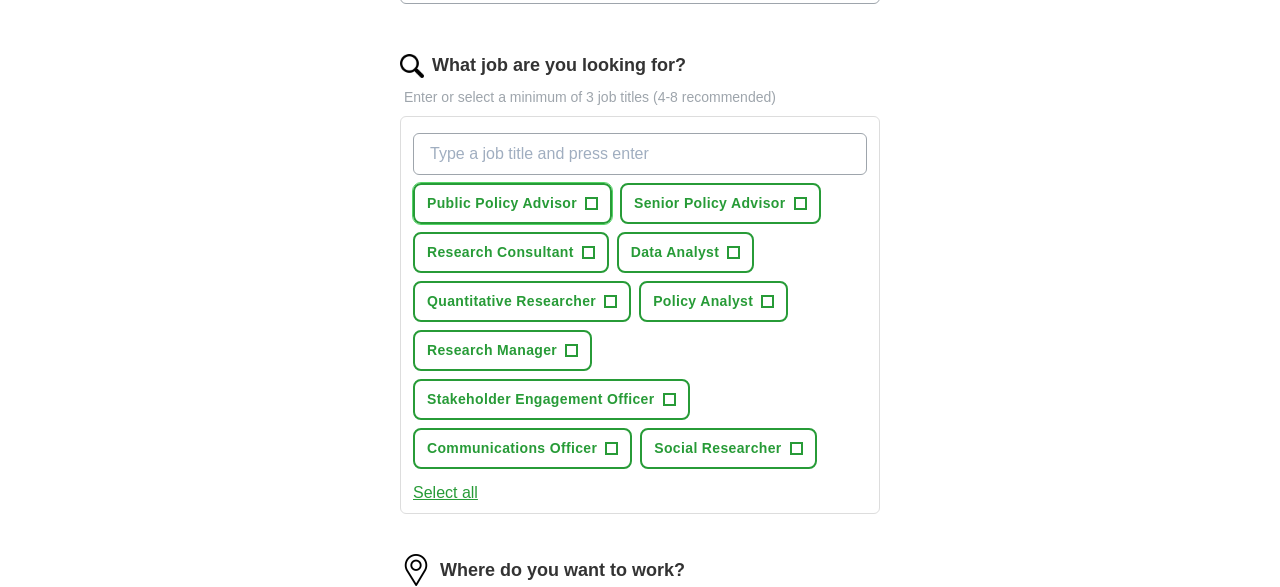 click on "+" at bounding box center (591, 204) 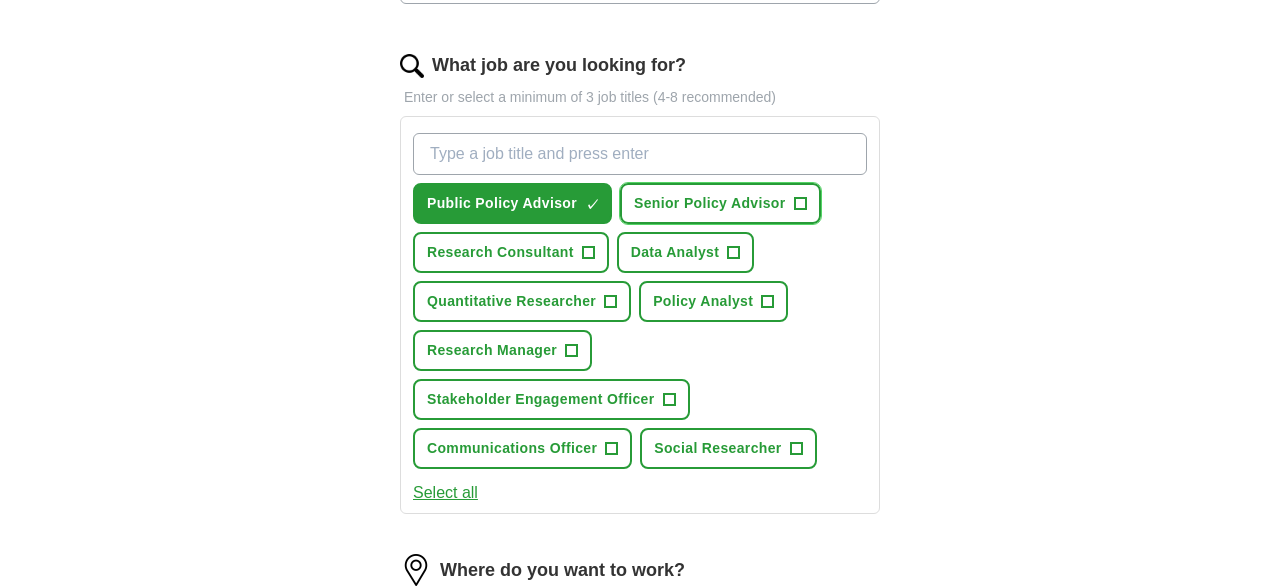 click on "Senior Policy Advisor" at bounding box center (710, 203) 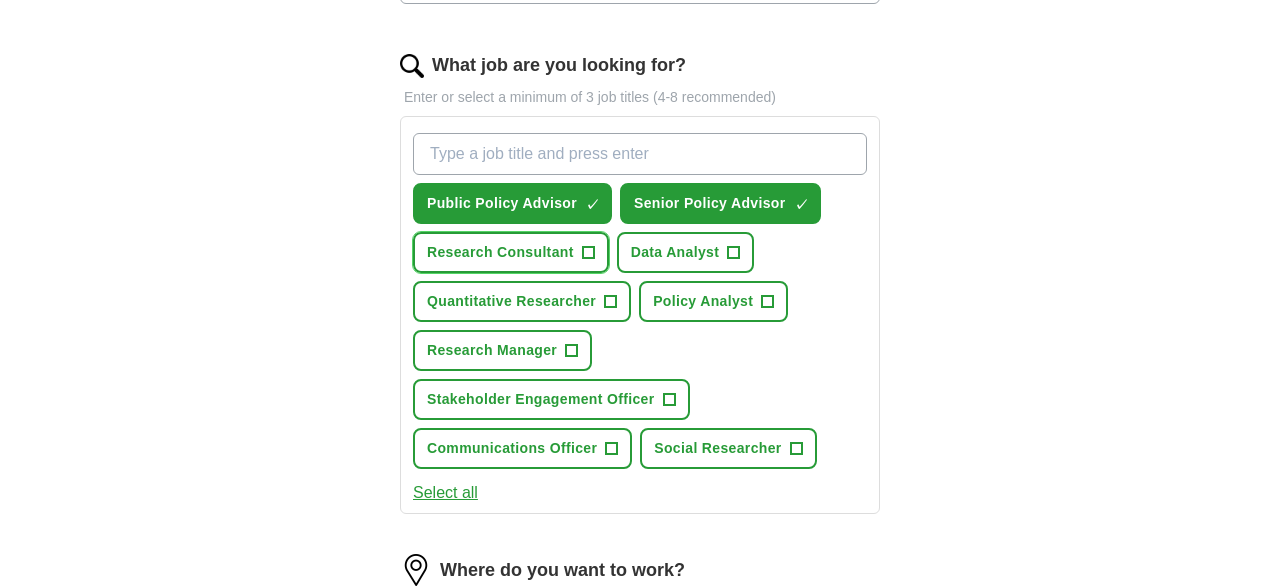 click on "Research Consultant +" at bounding box center [511, 252] 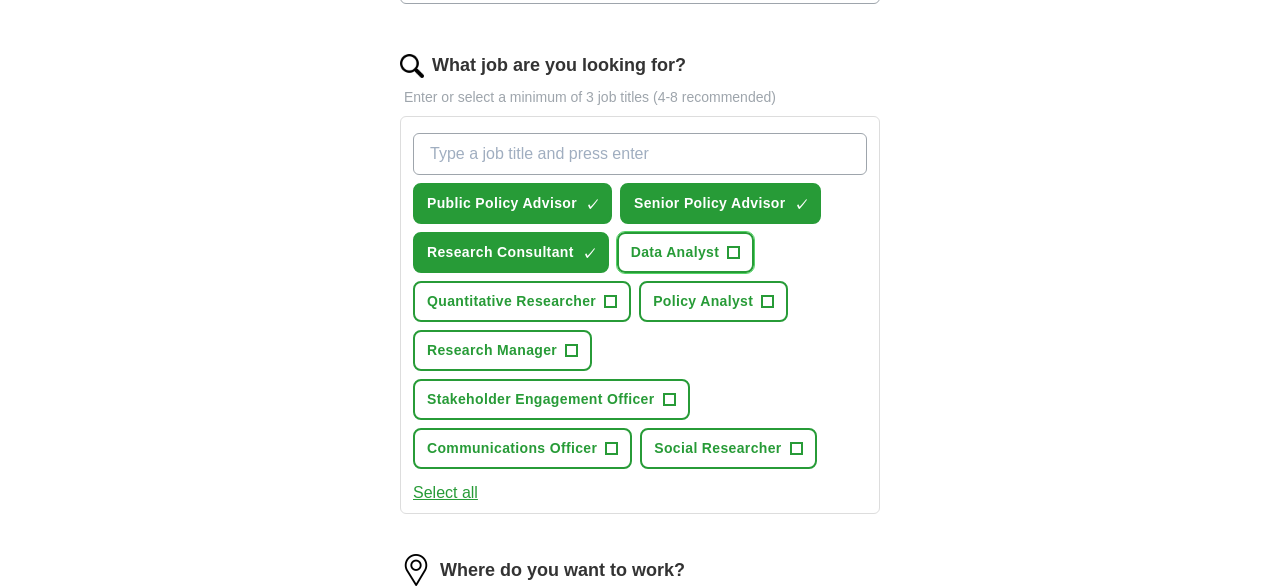 click on "Data Analyst" at bounding box center [675, 252] 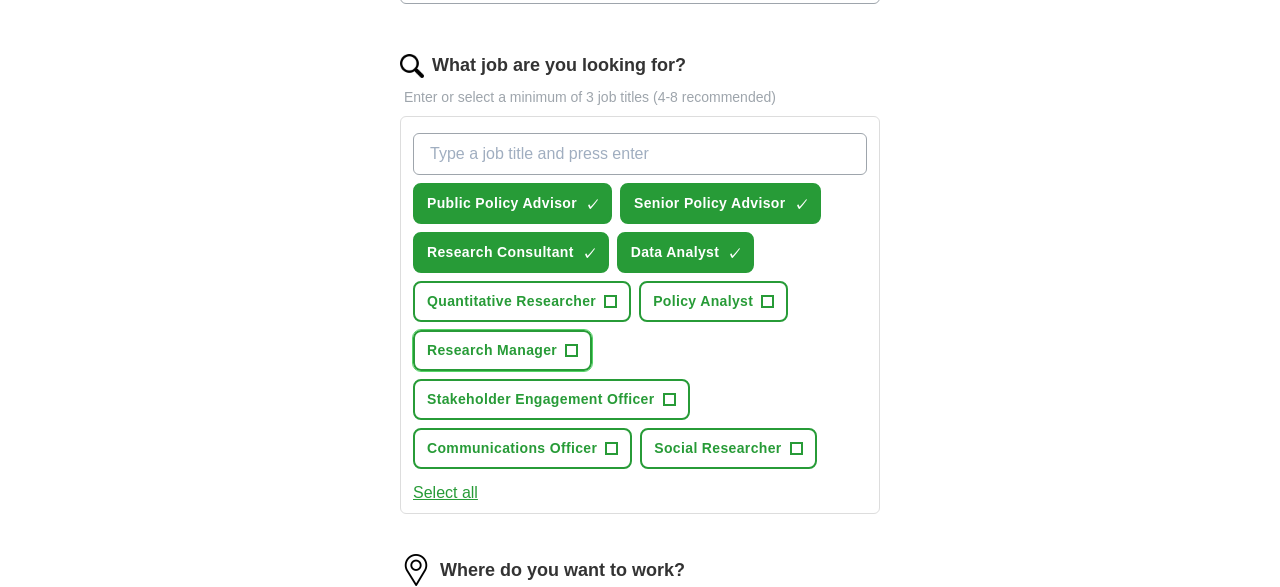 click on "Research Manager +" at bounding box center (502, 350) 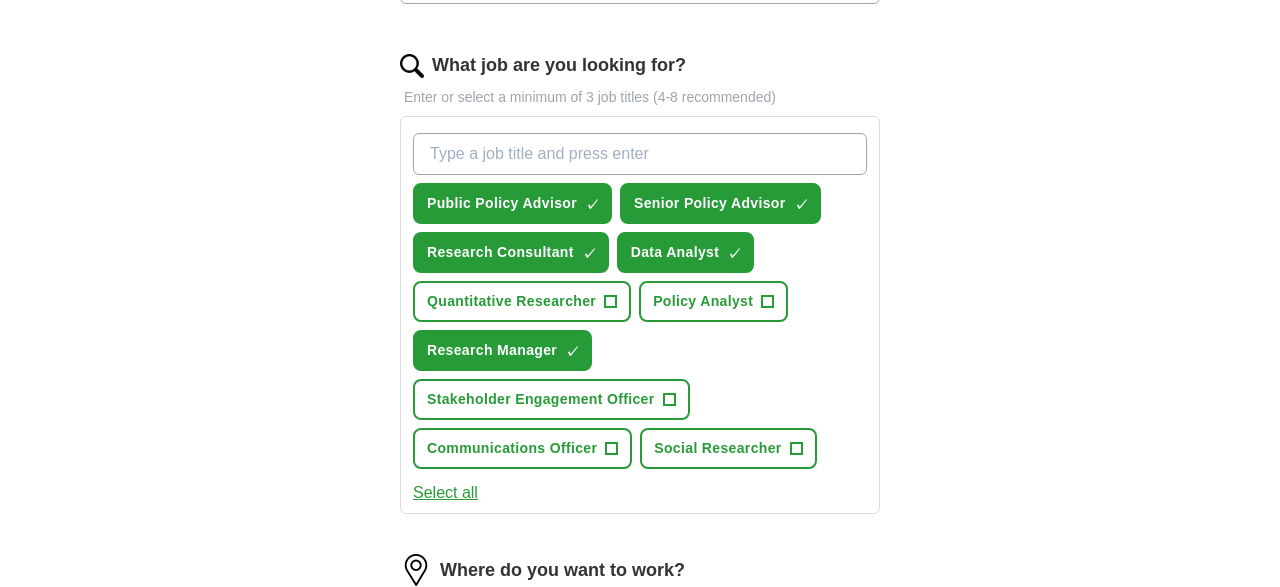 click on "Public Policy Advisor ✓ × Senior Policy Advisor ✓ × Research Consultant ✓ × Data Analyst ✓ × Quantitative Researcher + Policy Analyst + Research Manager ✓ × Stakeholder Engagement Officer + Communications Officer + Social Researcher +" at bounding box center (640, 301) 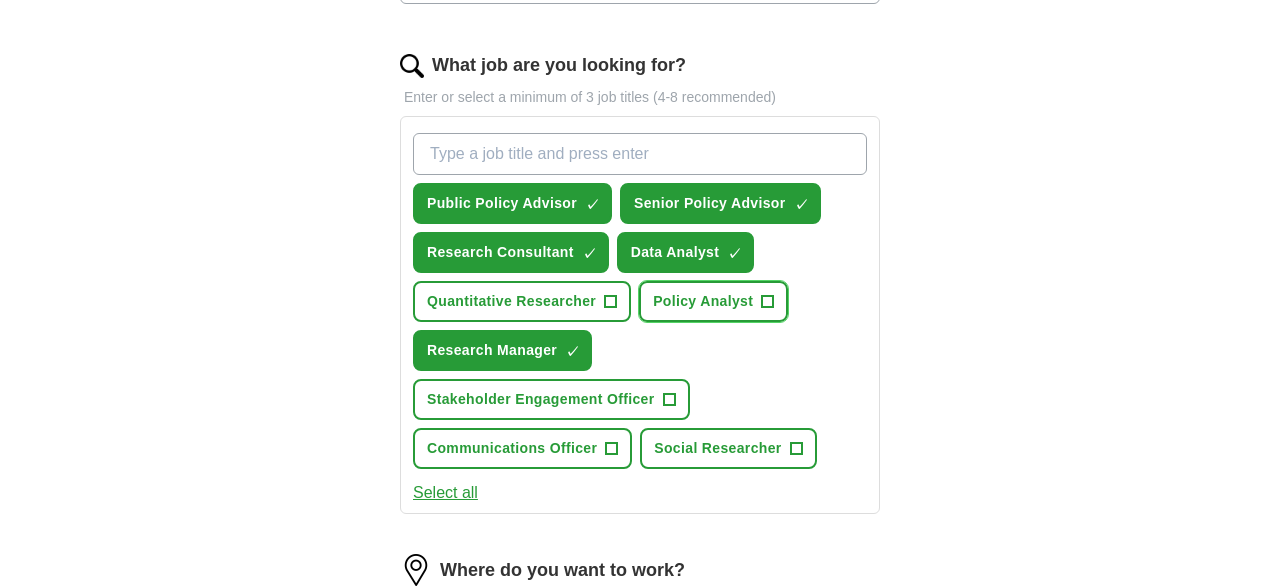 click on "Policy Analyst" at bounding box center [703, 301] 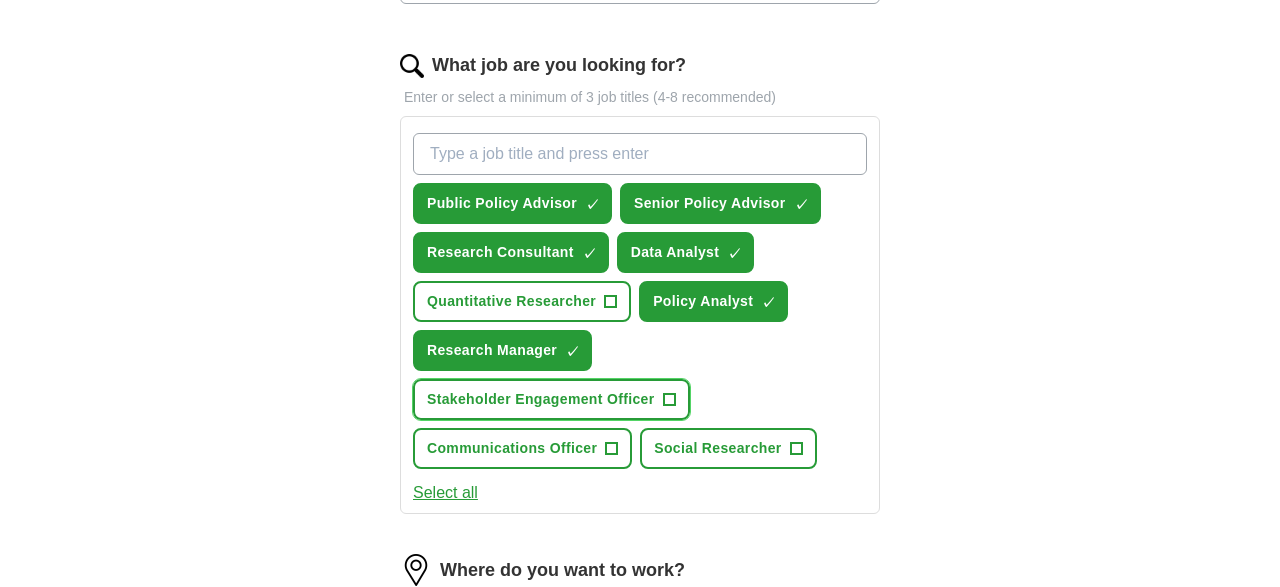 click on "Stakeholder Engagement Officer" at bounding box center [541, 399] 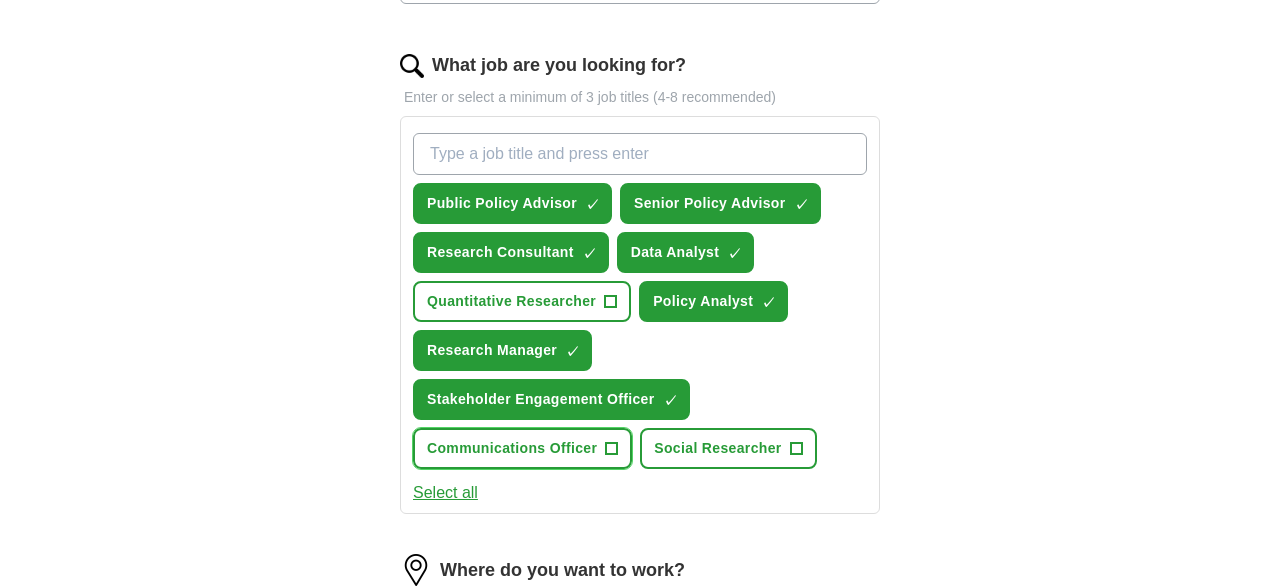 click on "Communications Officer +" at bounding box center [522, 448] 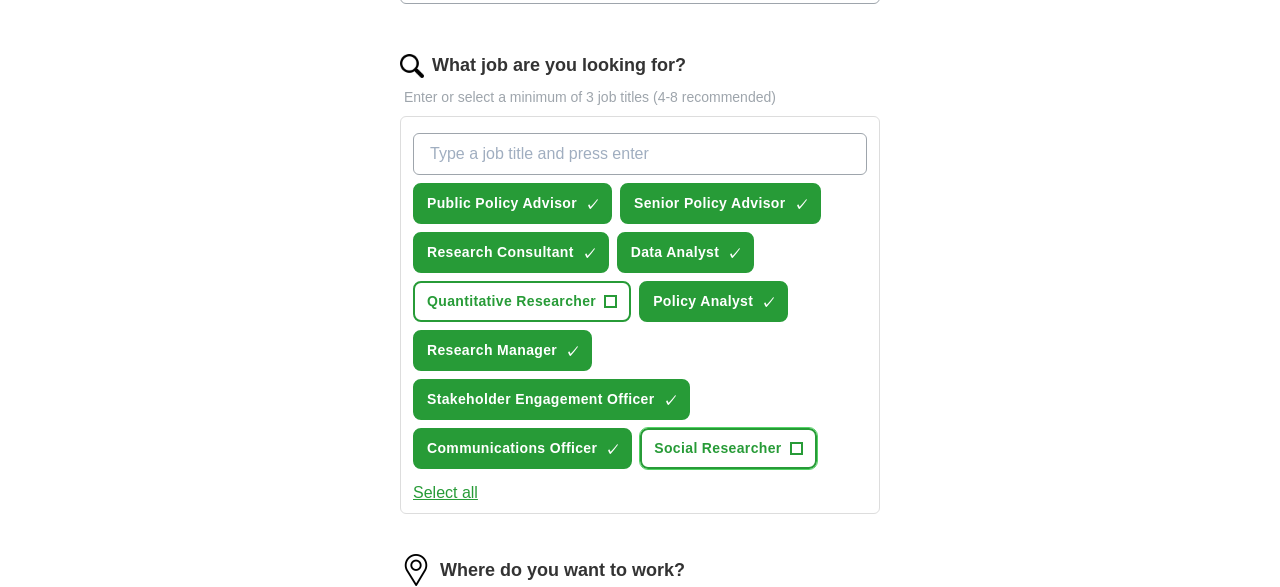 click on "Social Researcher +" at bounding box center [728, 448] 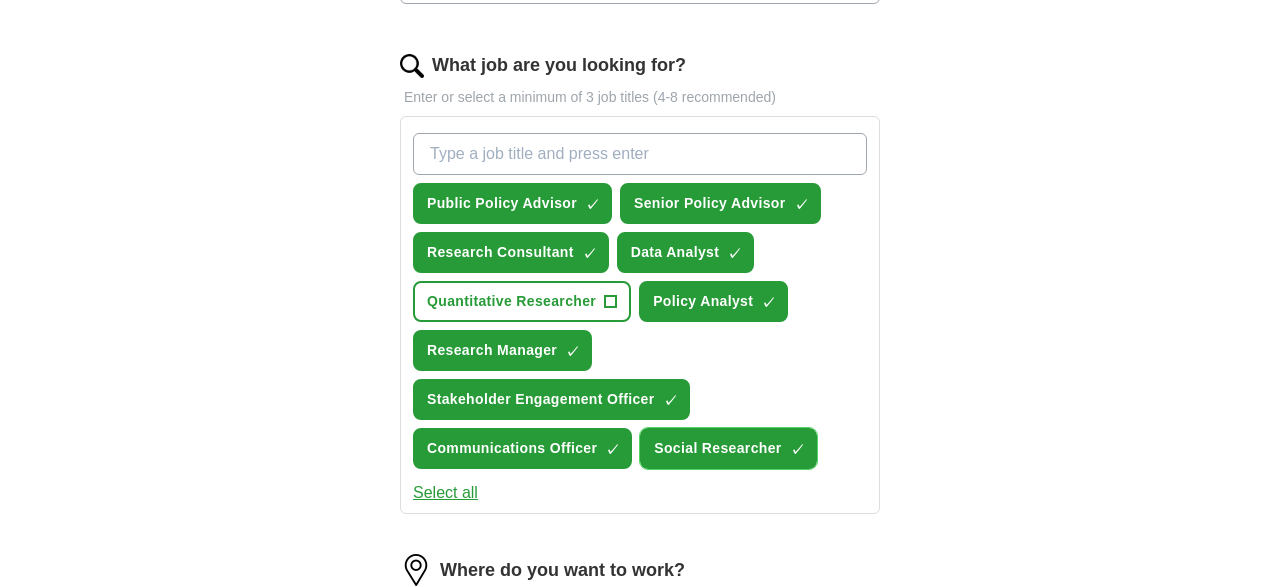 scroll, scrollTop: 68, scrollLeft: 0, axis: vertical 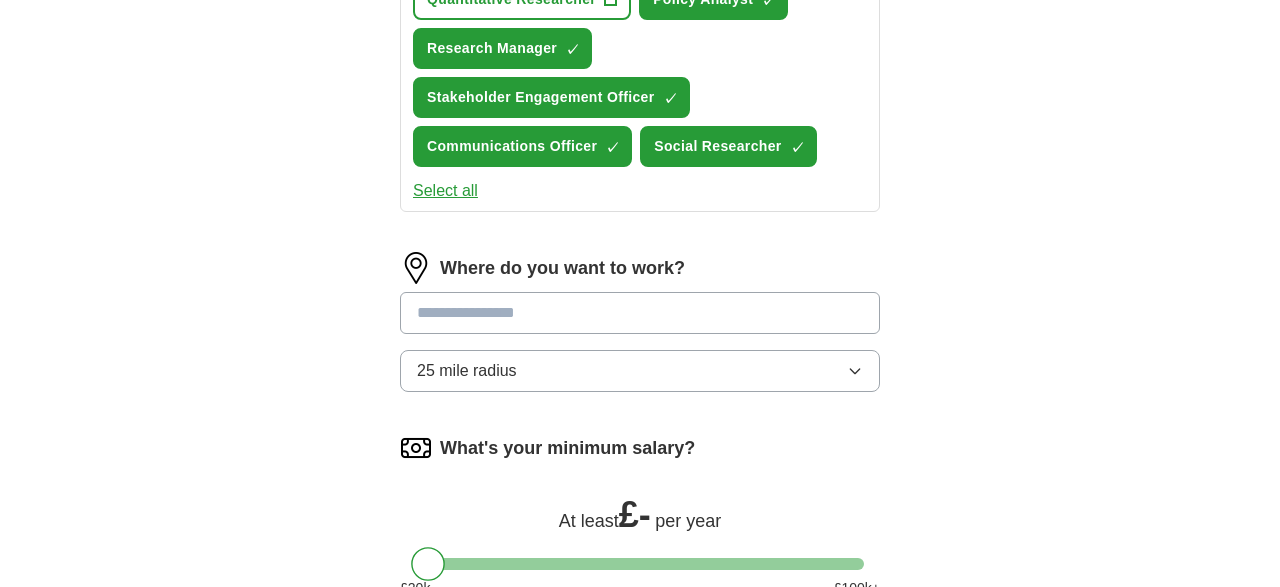 click at bounding box center [640, 313] 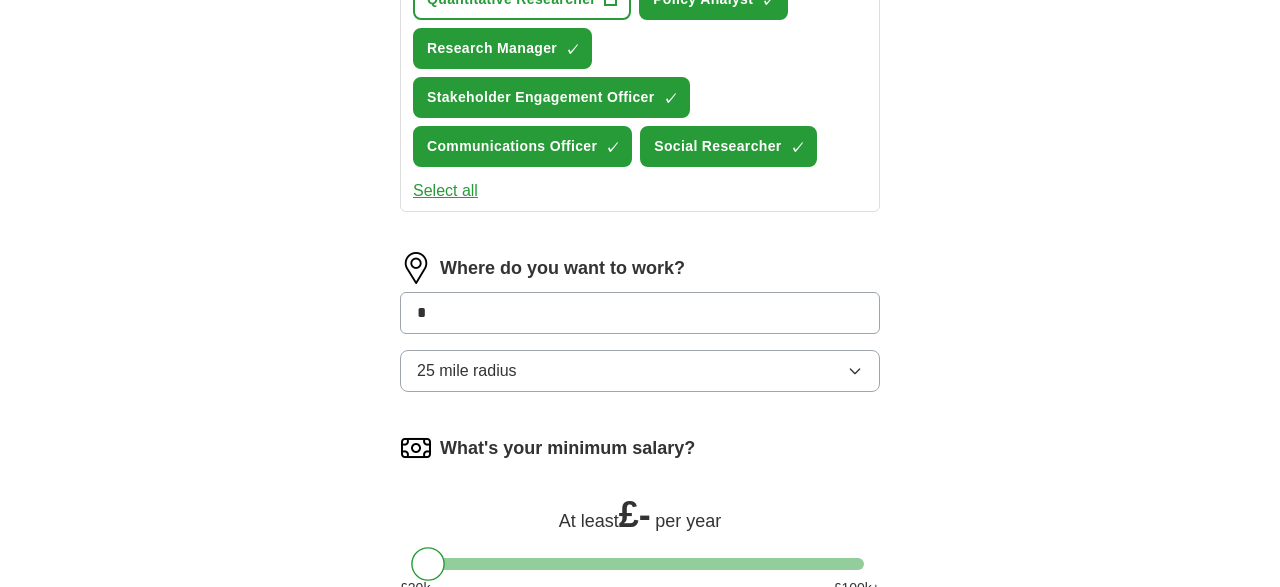 type on "*" 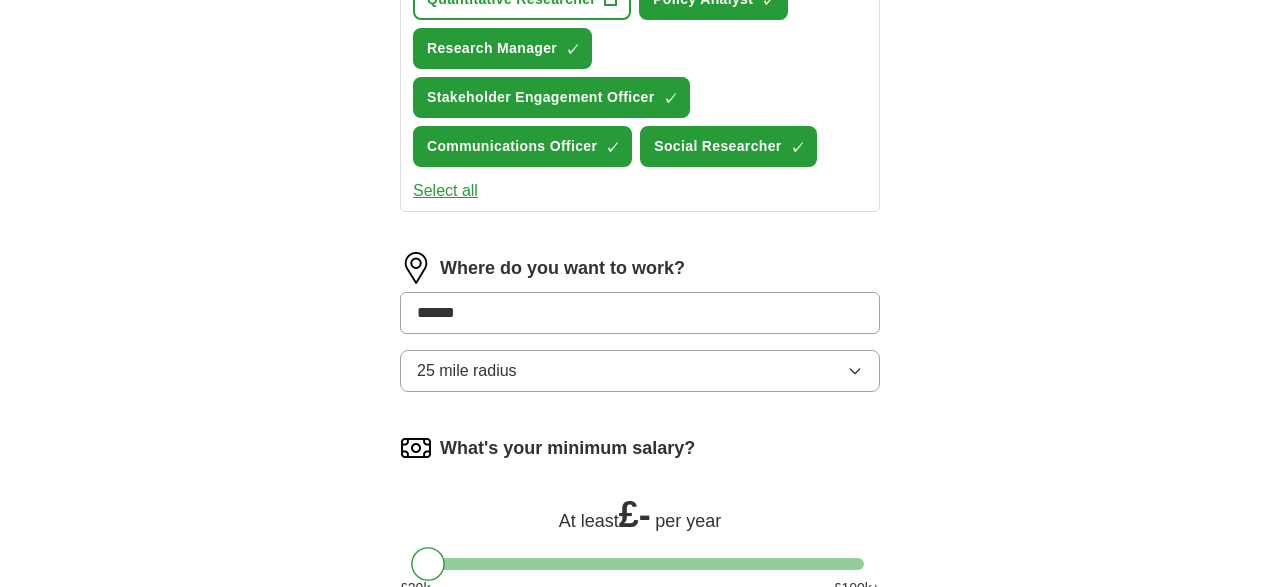 type on "*******" 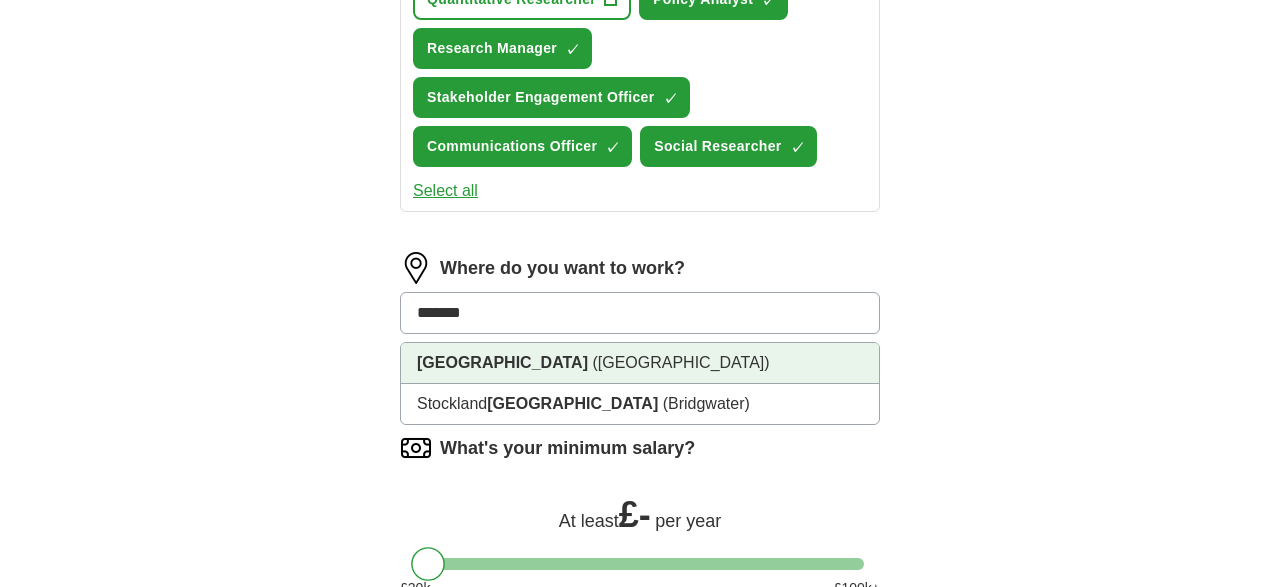 click on "([GEOGRAPHIC_DATA])" at bounding box center [680, 362] 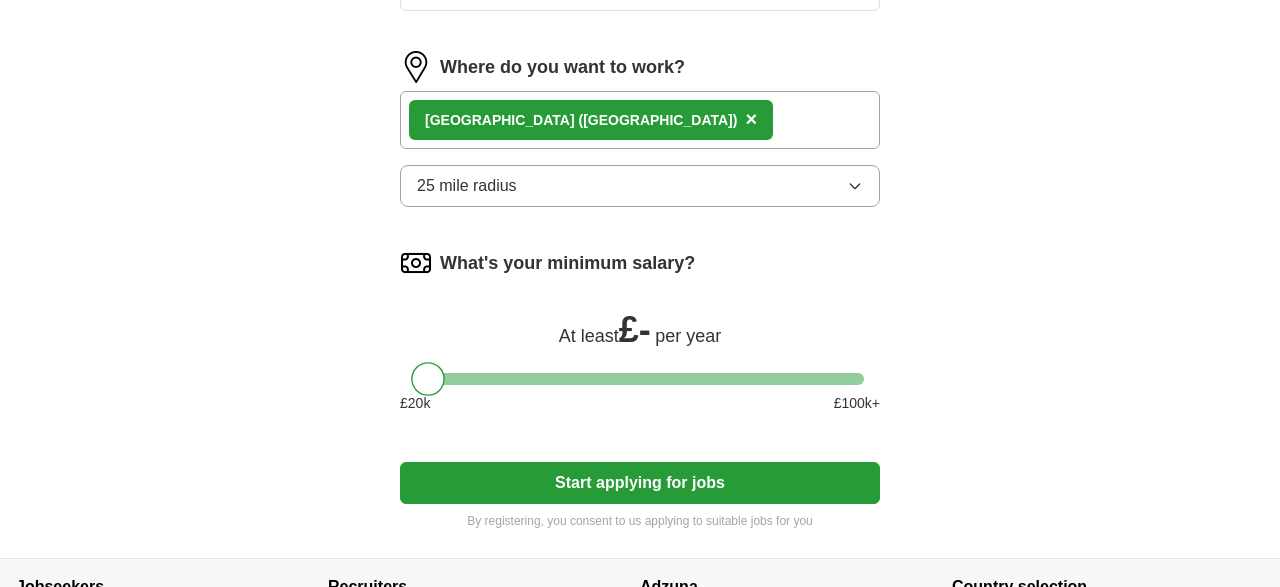 scroll, scrollTop: 1253, scrollLeft: 0, axis: vertical 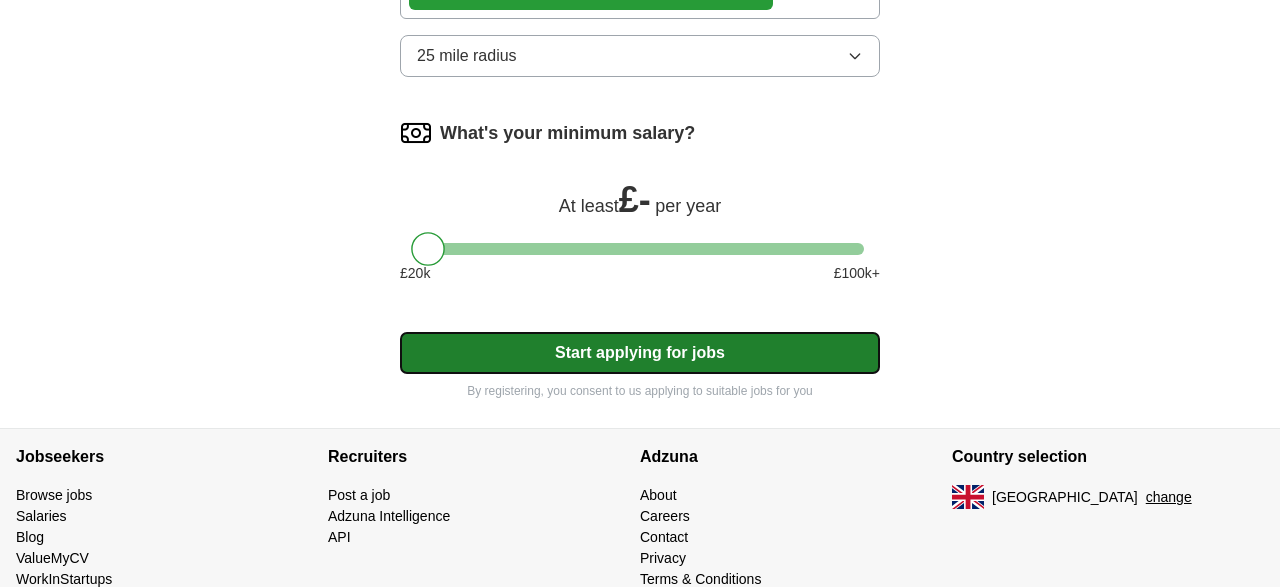 click on "Start applying for jobs" at bounding box center (640, 353) 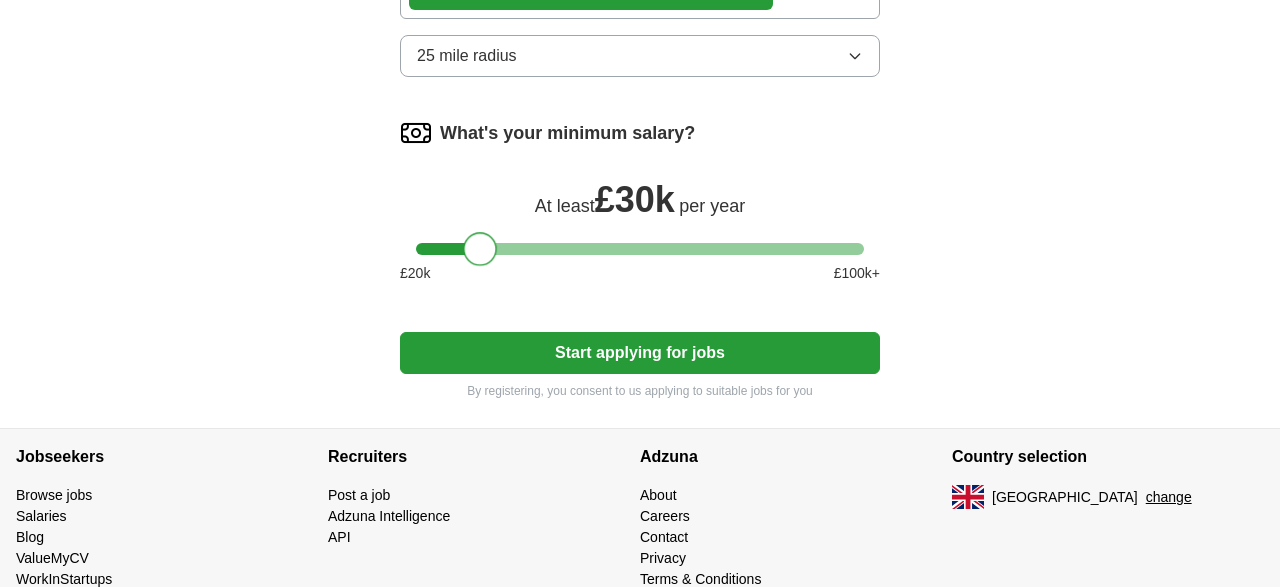 drag, startPoint x: 418, startPoint y: 251, endPoint x: 470, endPoint y: 253, distance: 52.03845 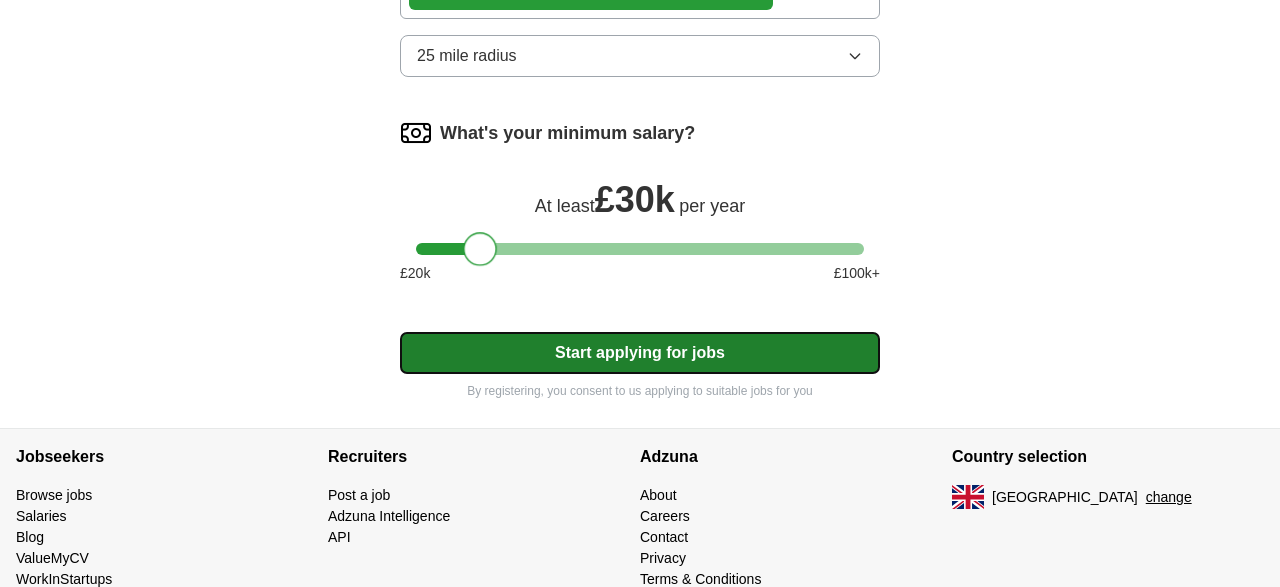 click on "Start applying for jobs" at bounding box center [640, 353] 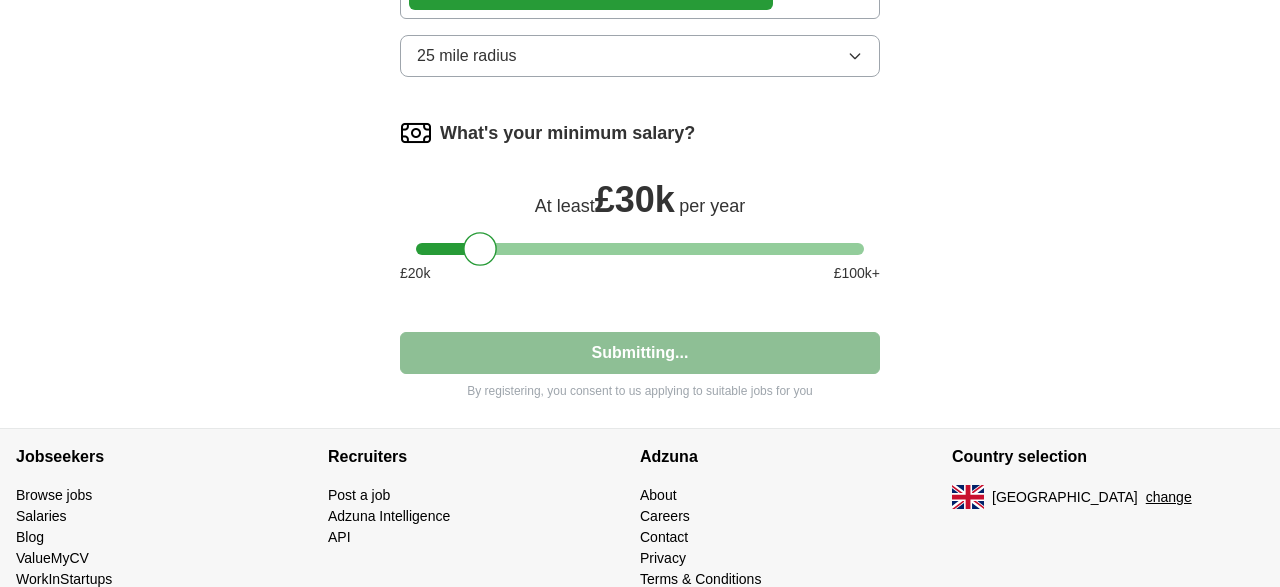 select on "**" 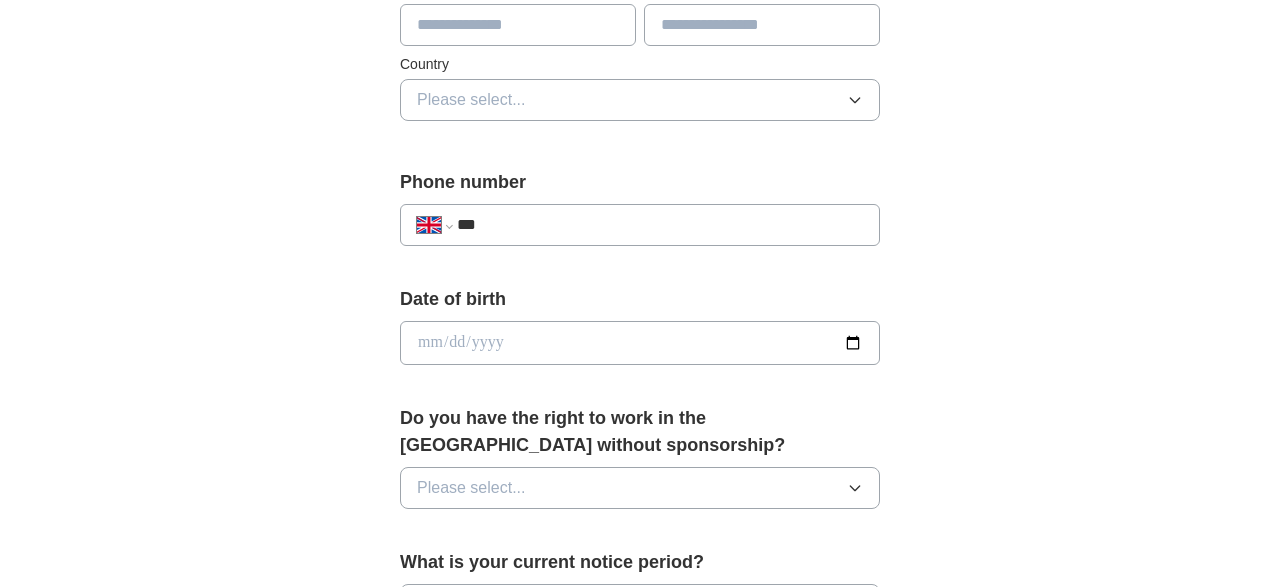 scroll, scrollTop: 659, scrollLeft: 0, axis: vertical 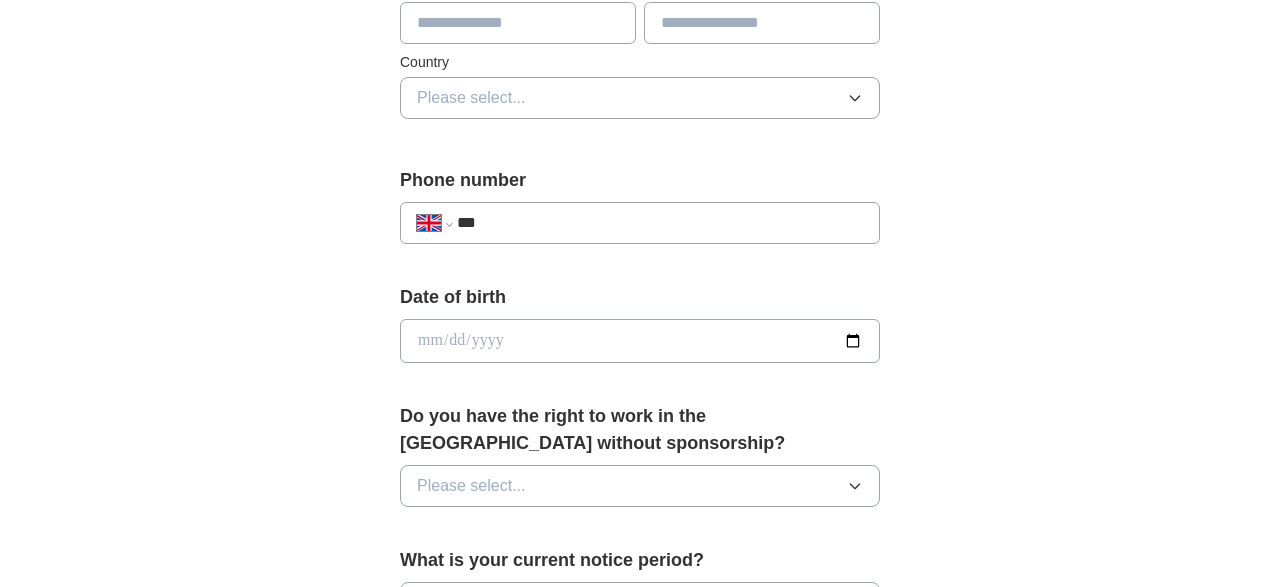 click on "***" at bounding box center [660, 223] 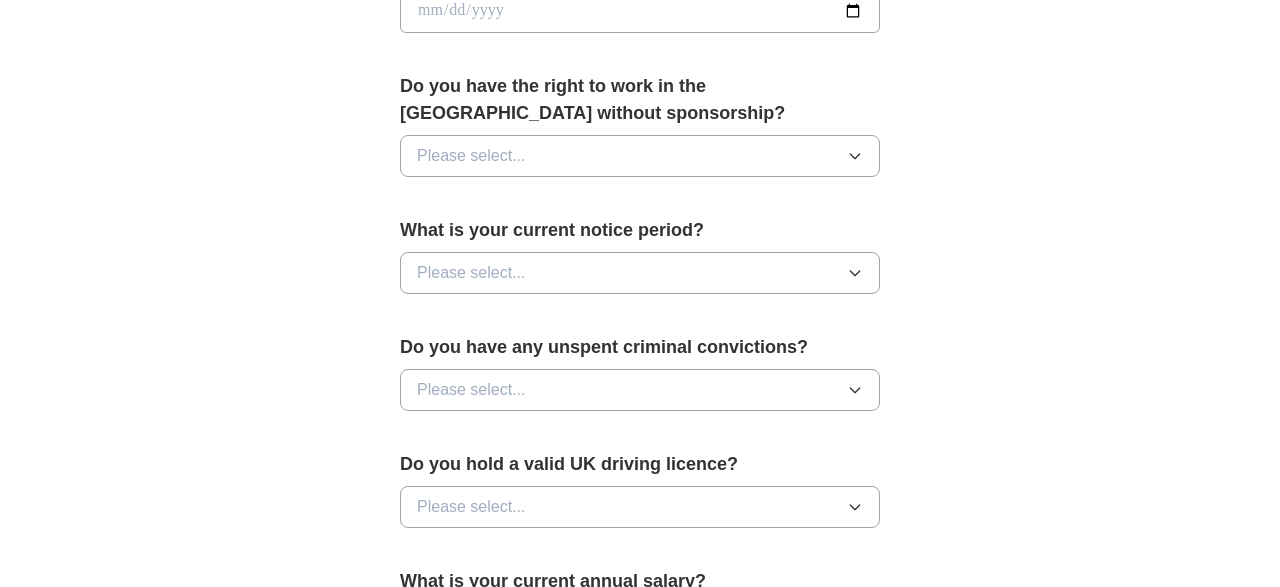 scroll, scrollTop: 998, scrollLeft: 0, axis: vertical 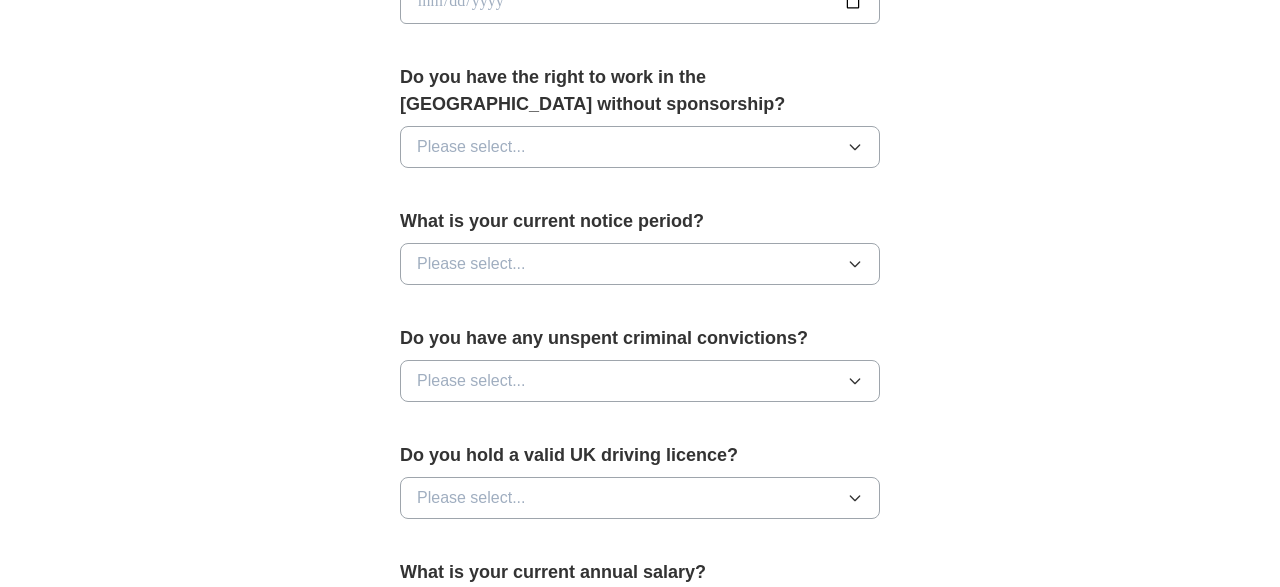 drag, startPoint x: 946, startPoint y: 299, endPoint x: 803, endPoint y: 270, distance: 145.91093 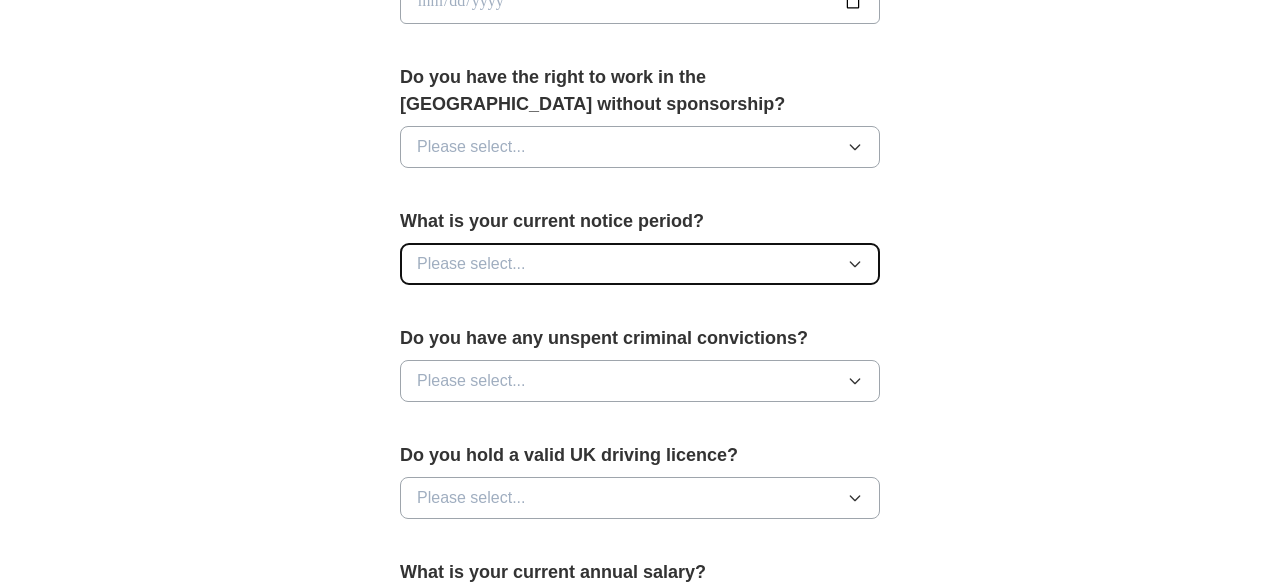 click on "Please select..." at bounding box center (640, 264) 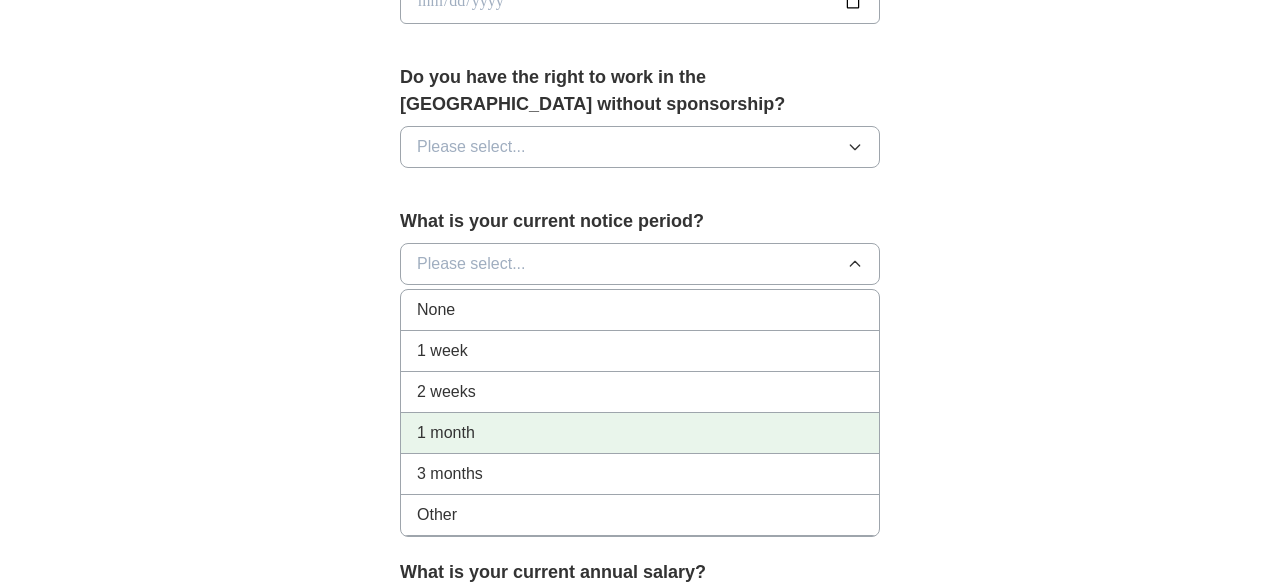 click on "1 month" at bounding box center [640, 433] 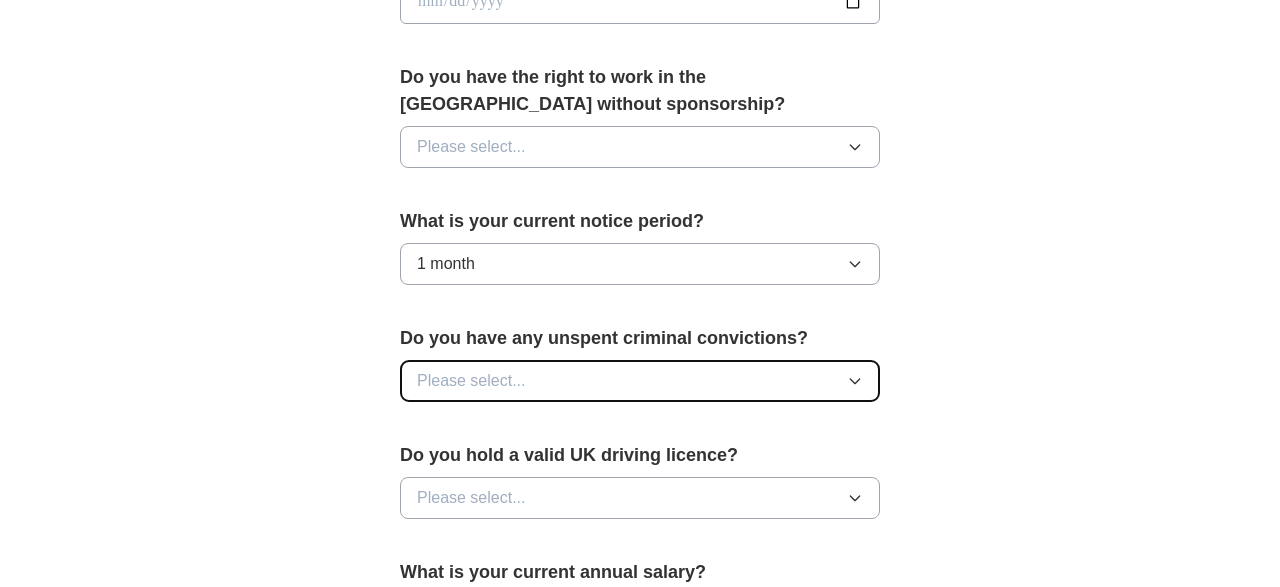 click on "Please select..." at bounding box center (640, 381) 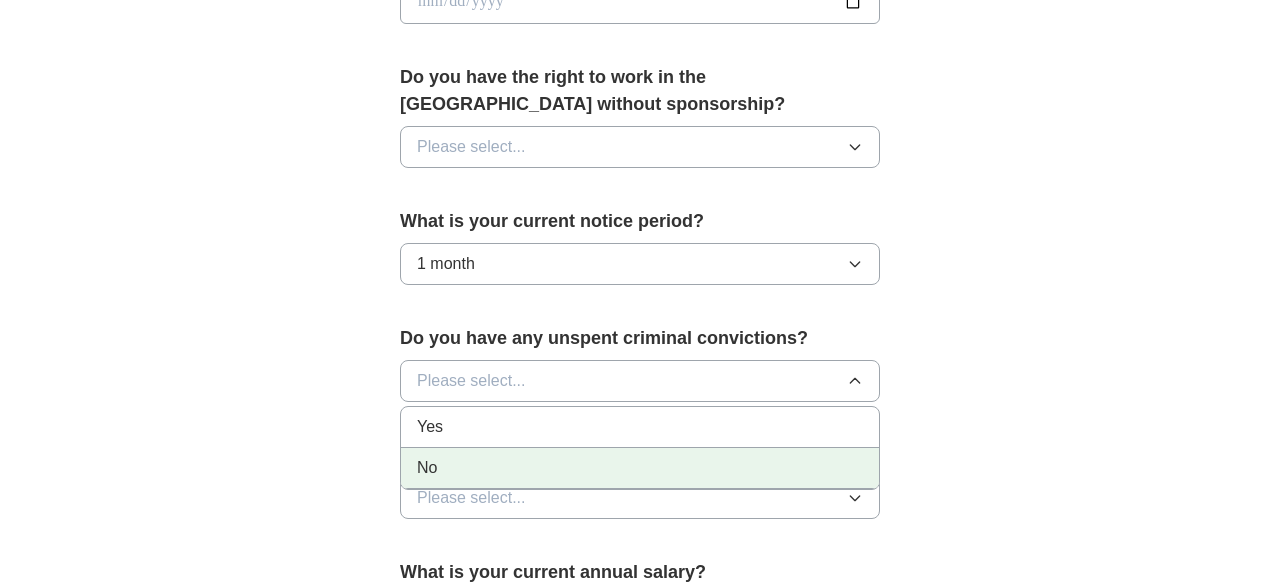 click on "No" at bounding box center (640, 468) 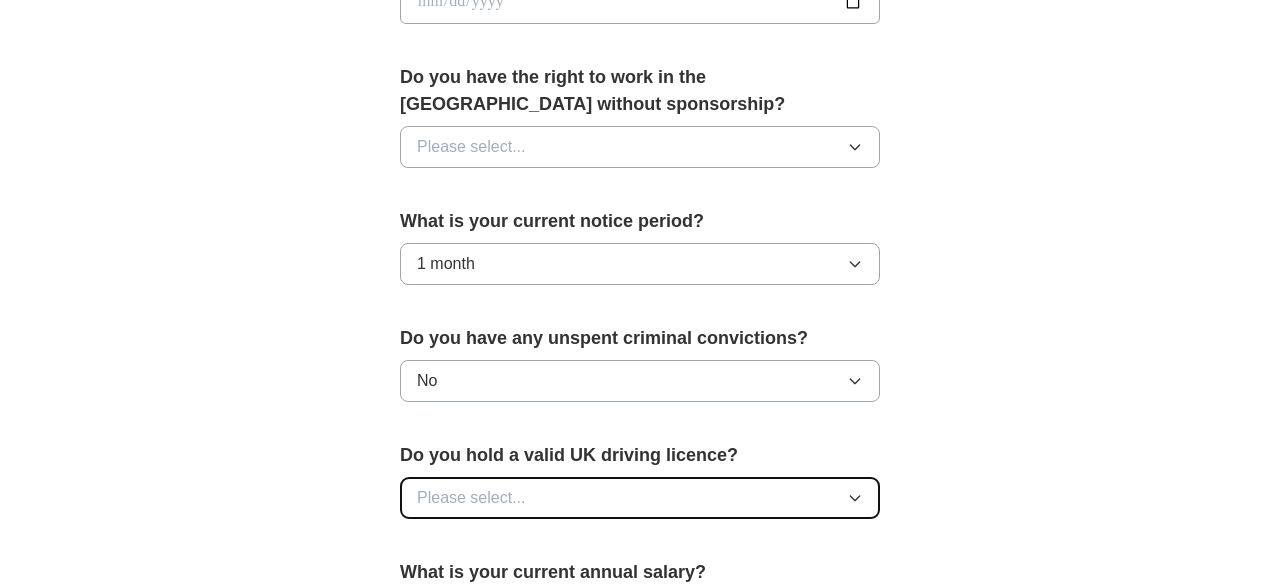 click on "Please select..." at bounding box center [640, 498] 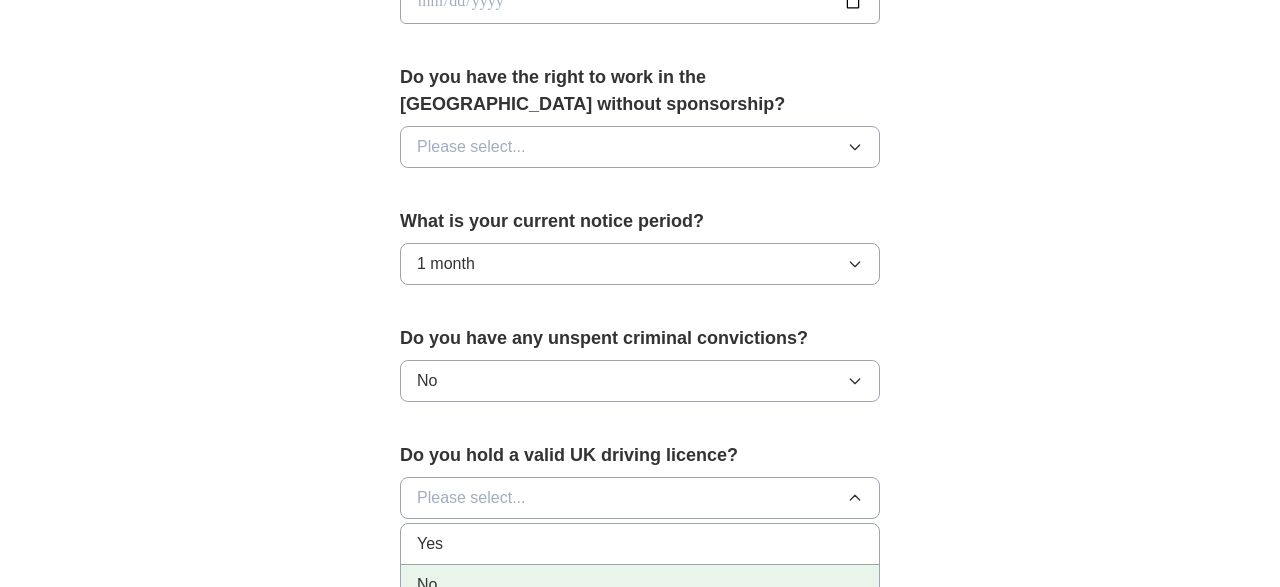 click on "No" at bounding box center [640, 585] 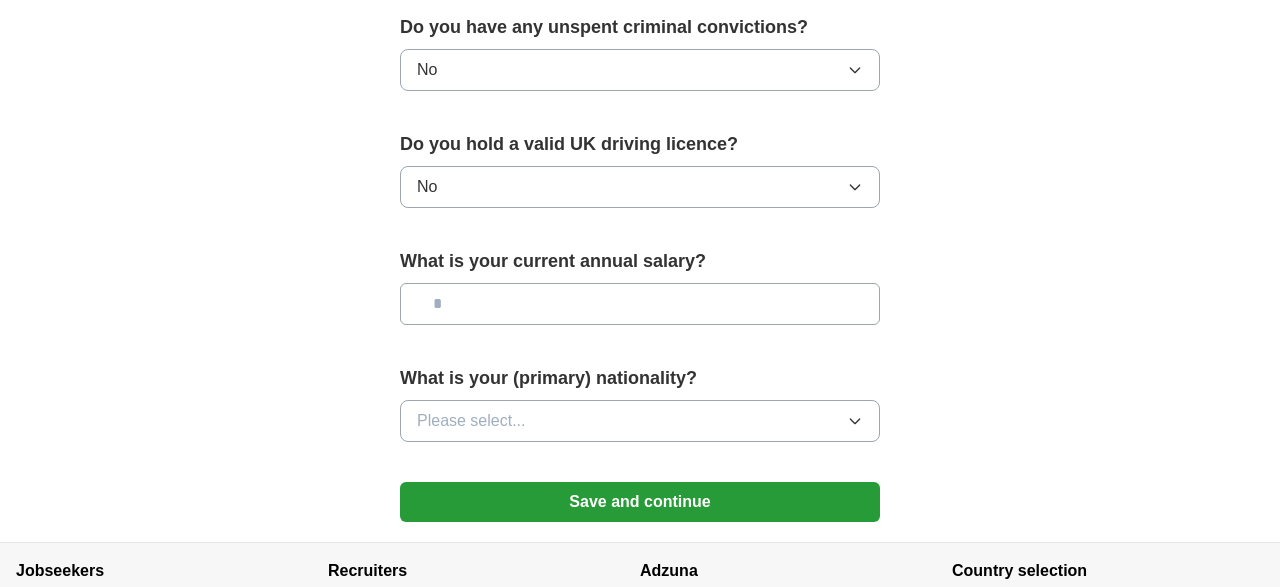 scroll, scrollTop: 1323, scrollLeft: 0, axis: vertical 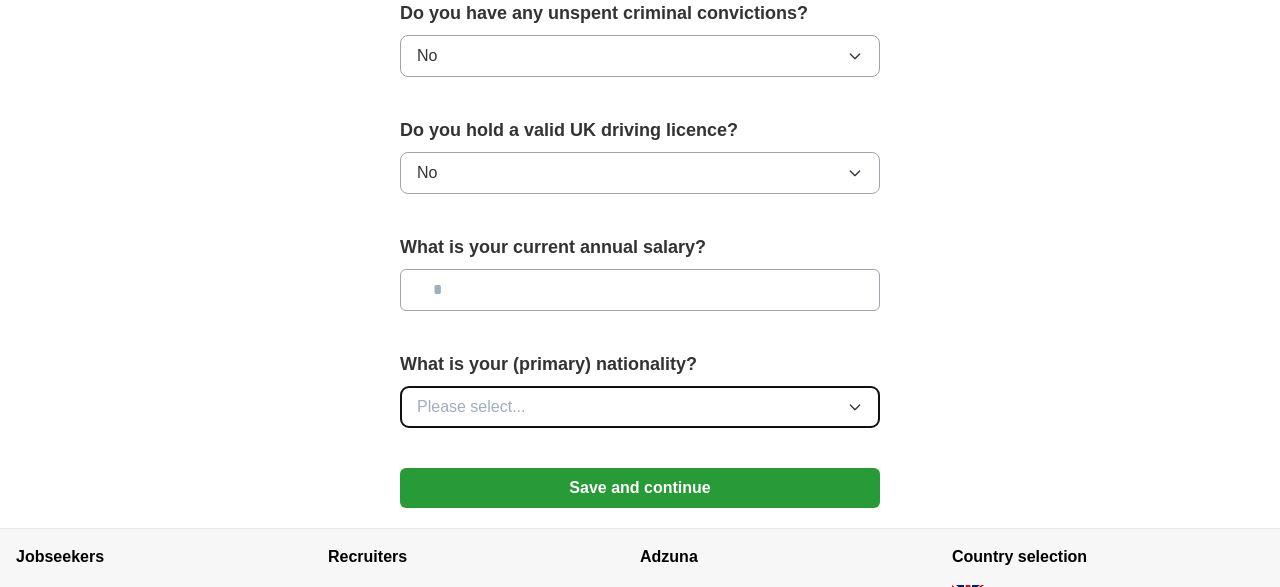 click on "Please select..." at bounding box center (640, 407) 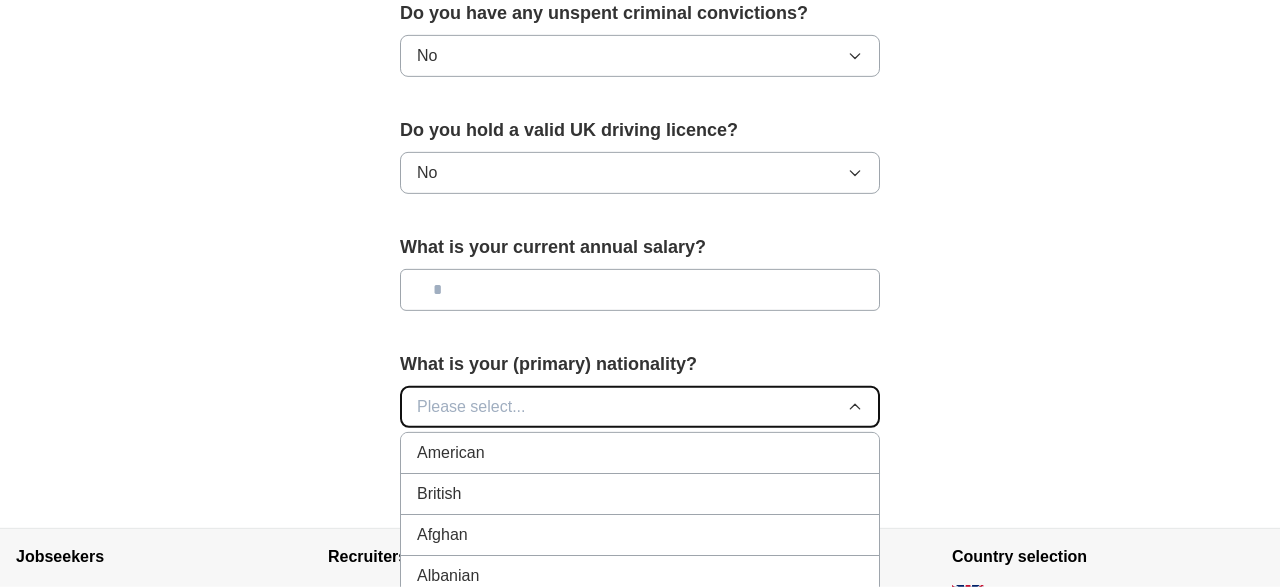 type 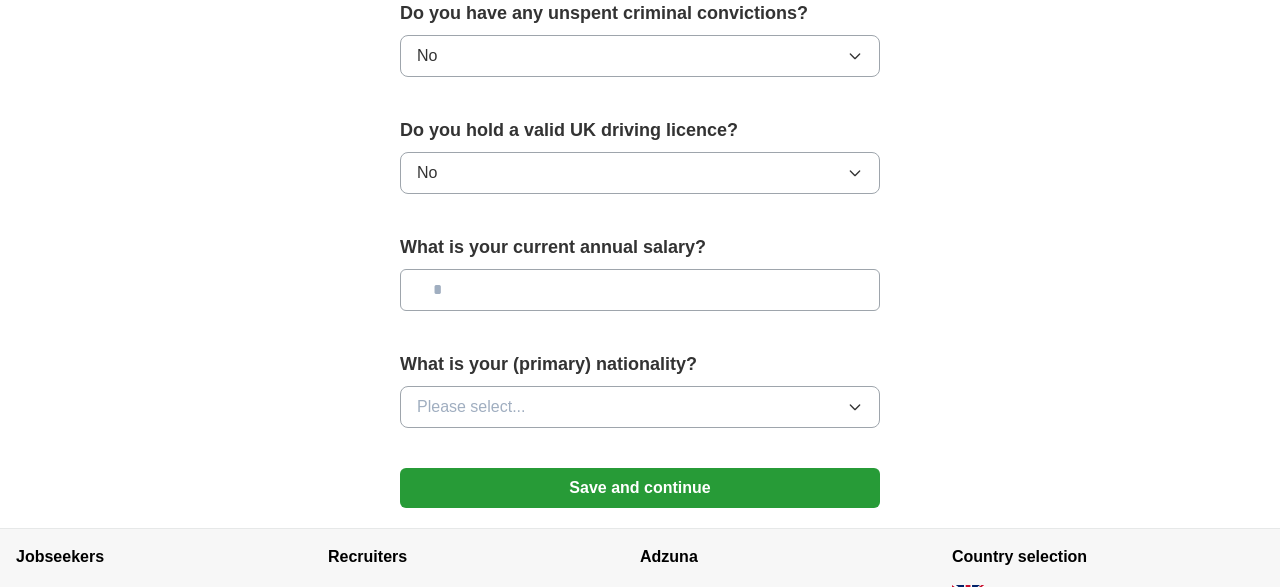 click on "What is your (primary) nationality? Please select..." at bounding box center [640, 397] 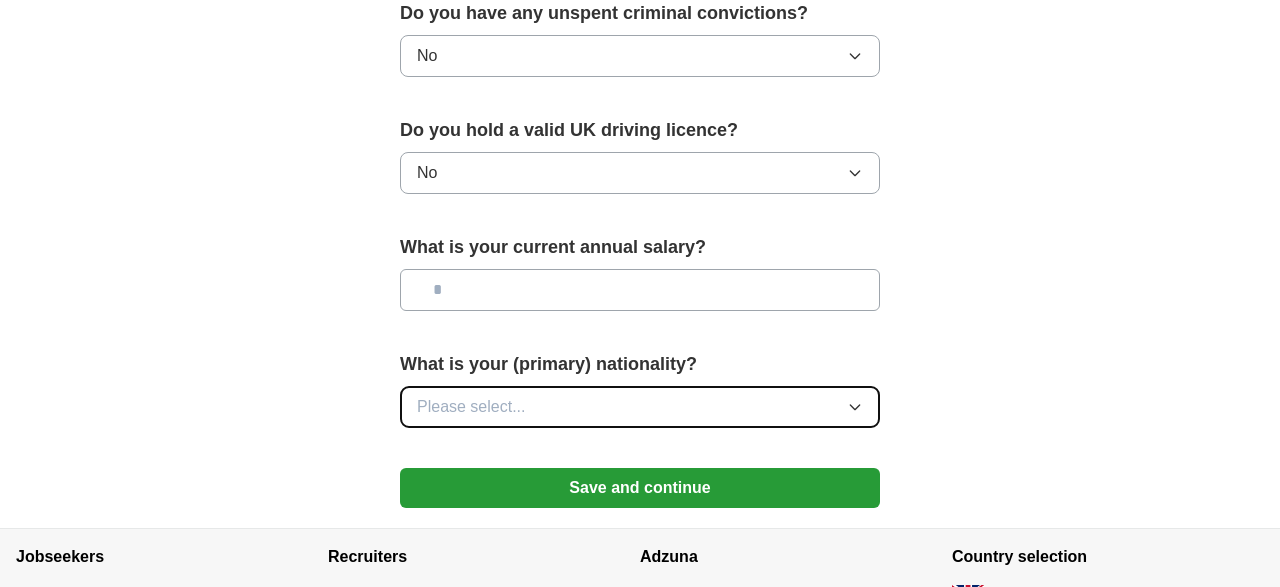 click on "Please select..." at bounding box center [640, 407] 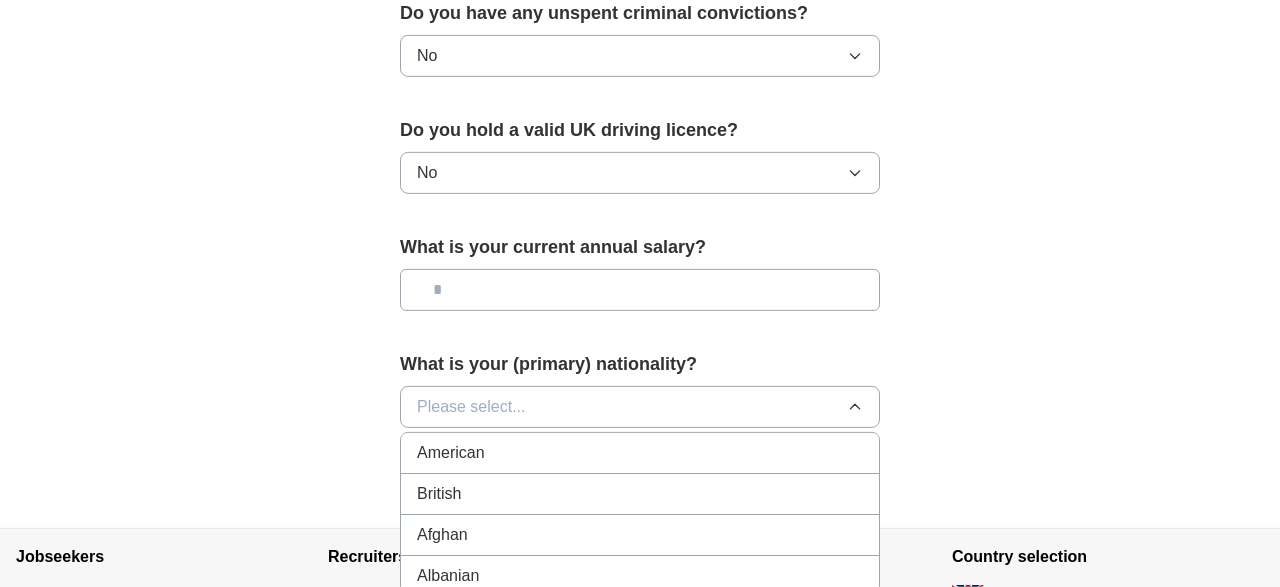 click on "**********" at bounding box center (640, -367) 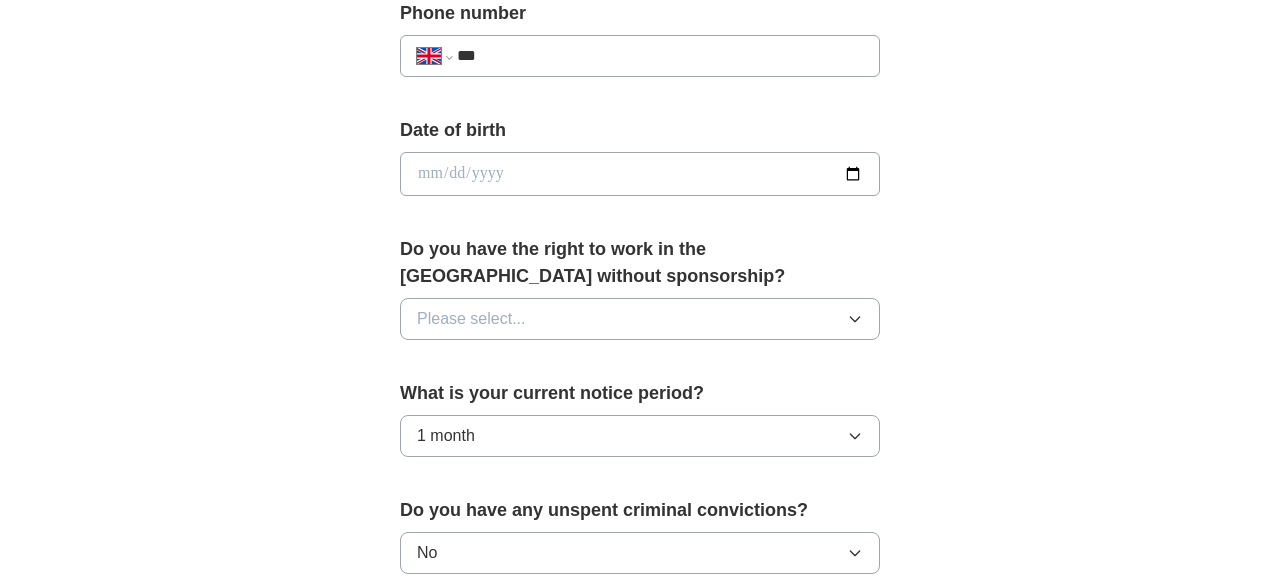 scroll, scrollTop: 770, scrollLeft: 0, axis: vertical 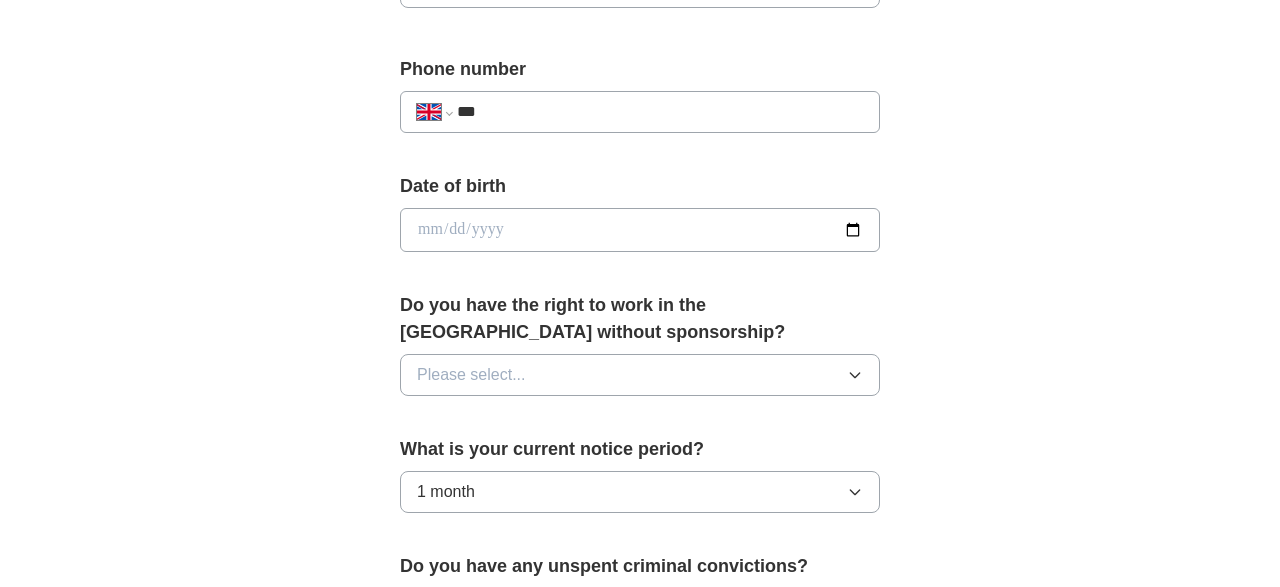 click on "**********" at bounding box center [640, 112] 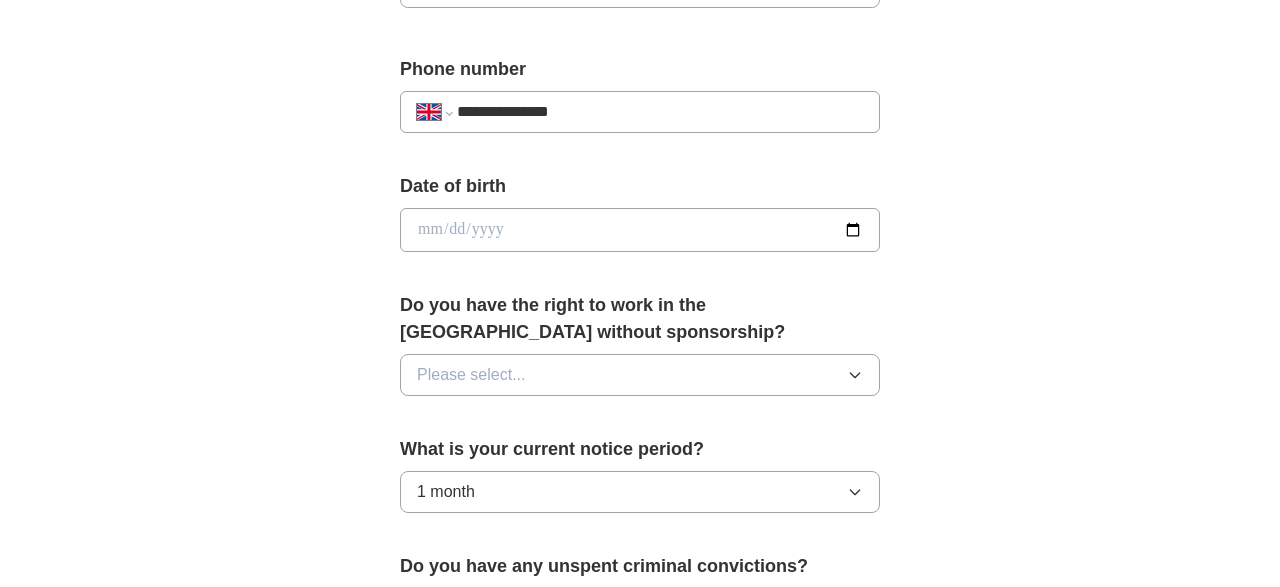 type on "**********" 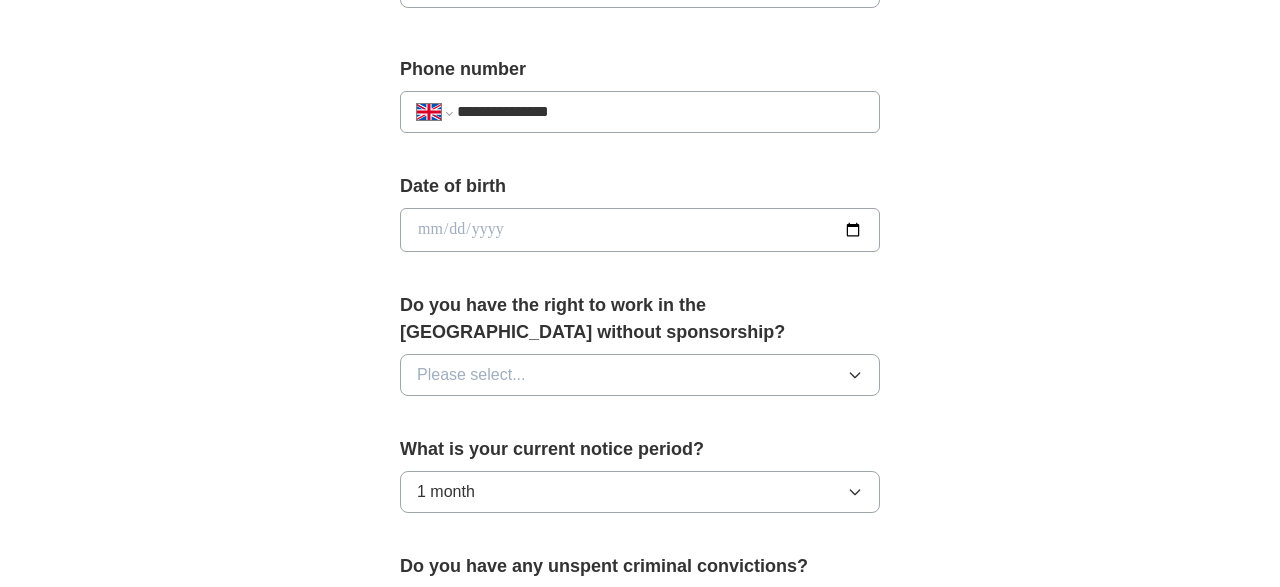 click on "**********" at bounding box center [640, 186] 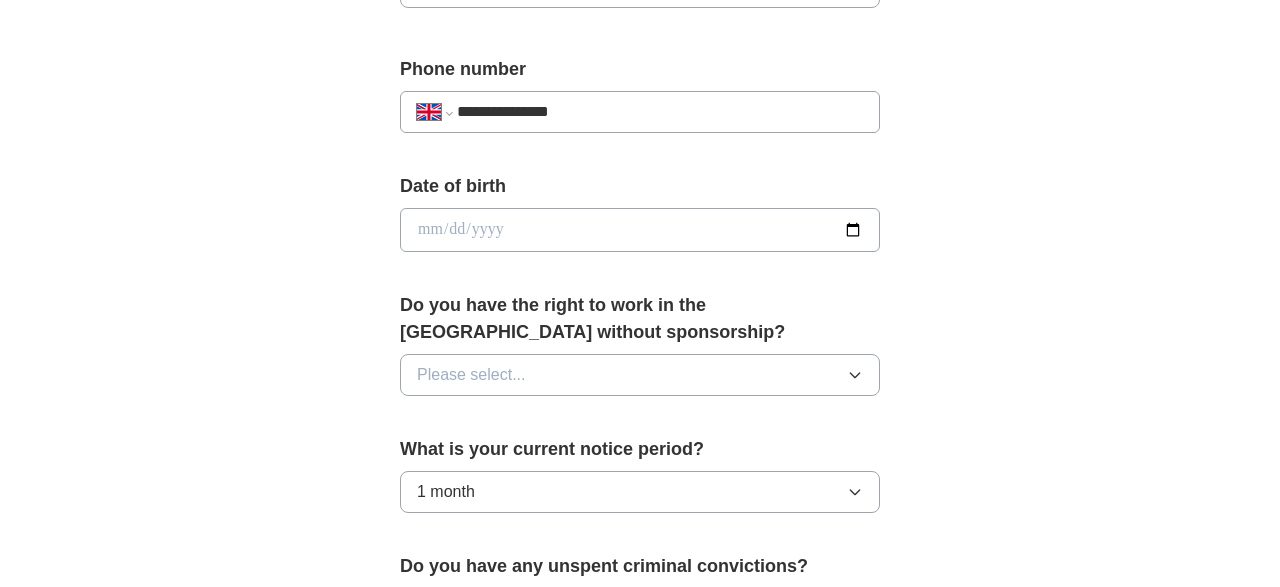type on "**********" 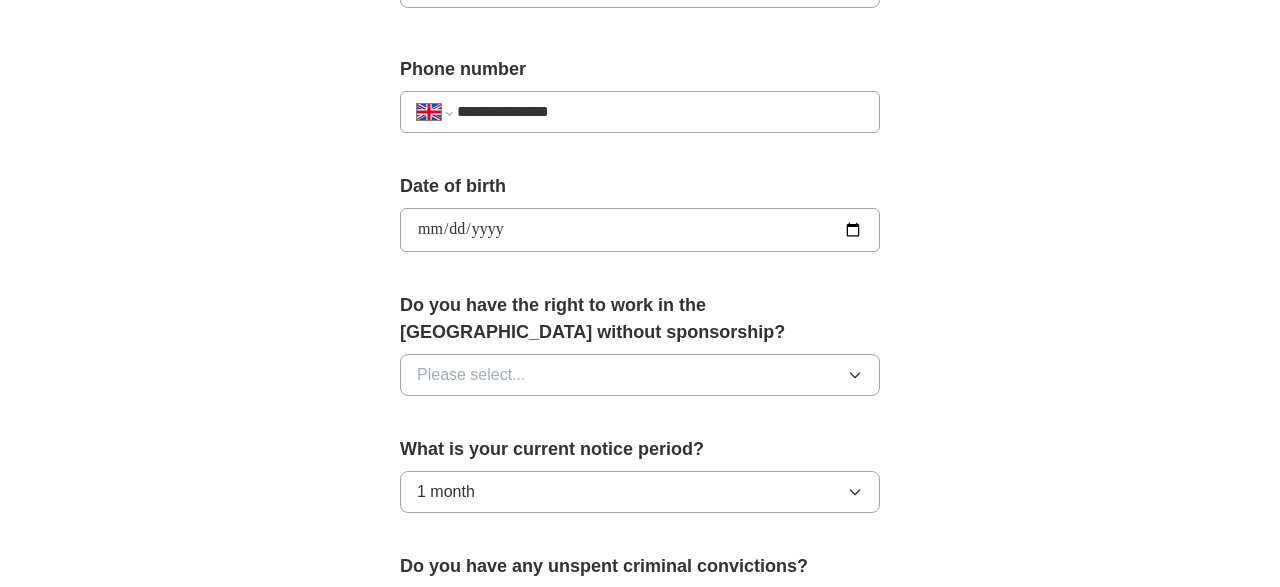click on "**********" at bounding box center [640, 186] 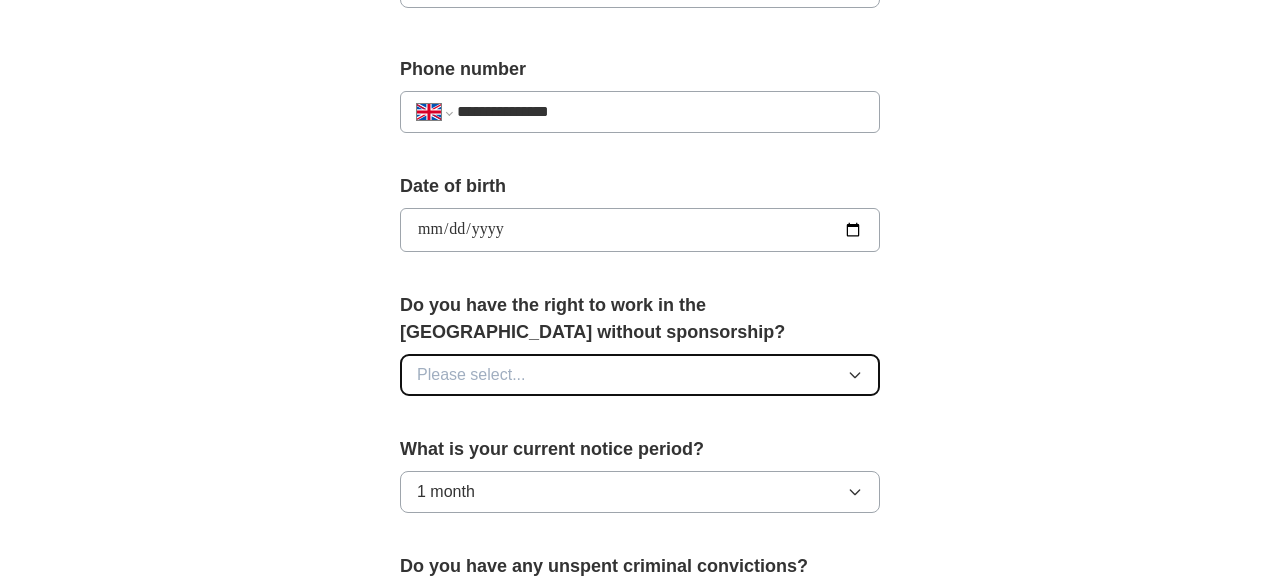 click on "Please select..." at bounding box center [640, 375] 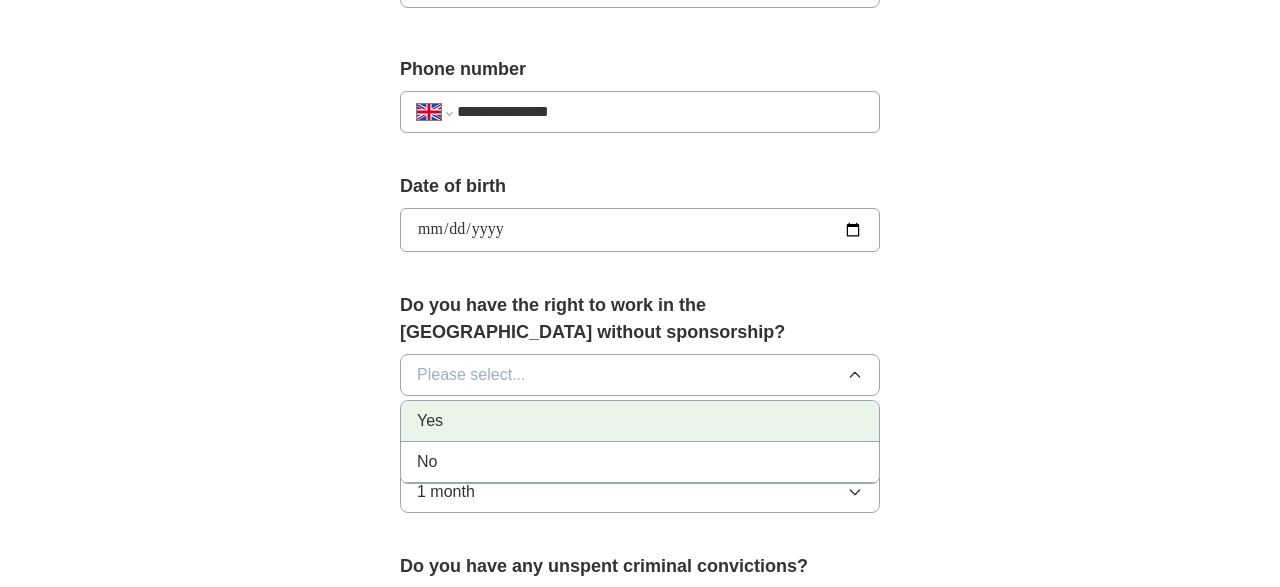 click on "Yes" at bounding box center [640, 421] 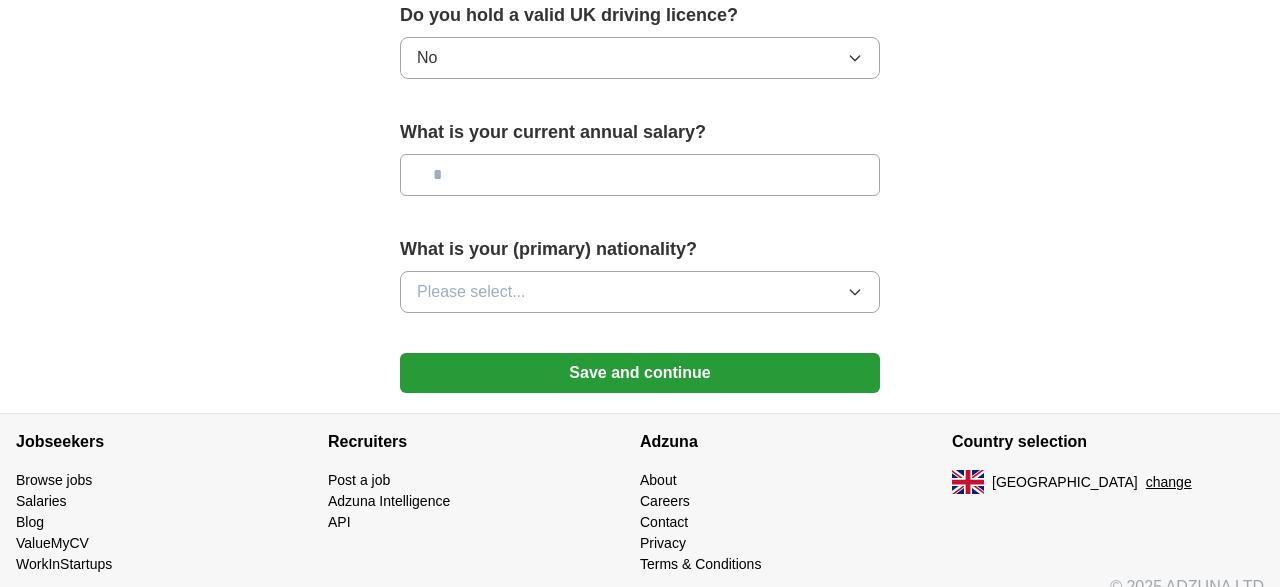scroll, scrollTop: 1441, scrollLeft: 0, axis: vertical 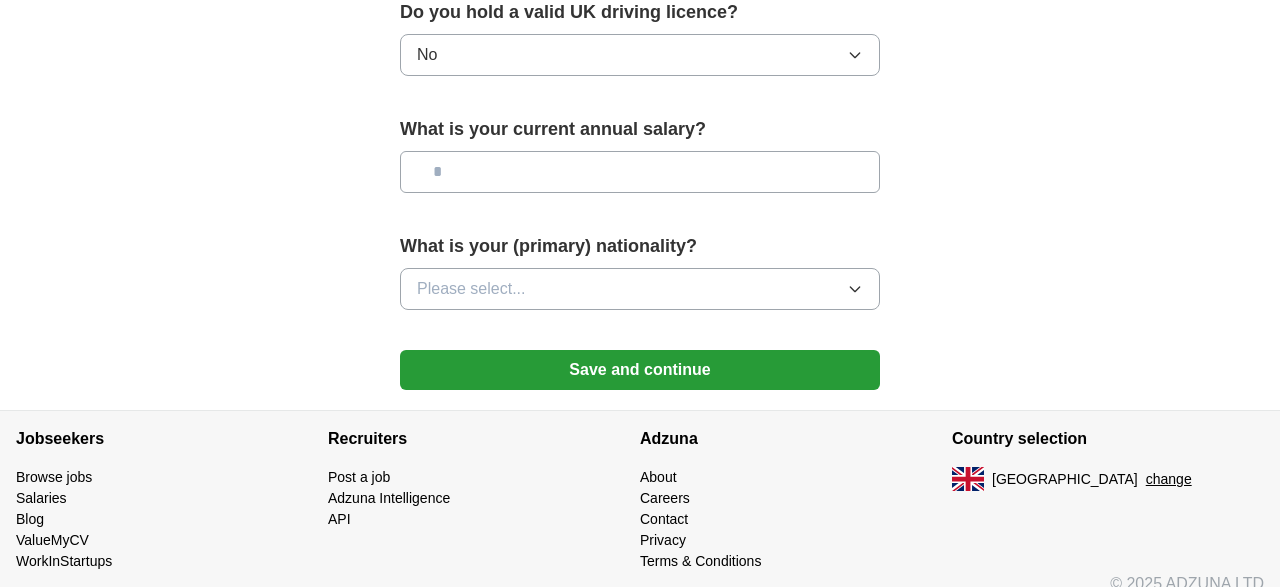 click on "**********" at bounding box center [640, -485] 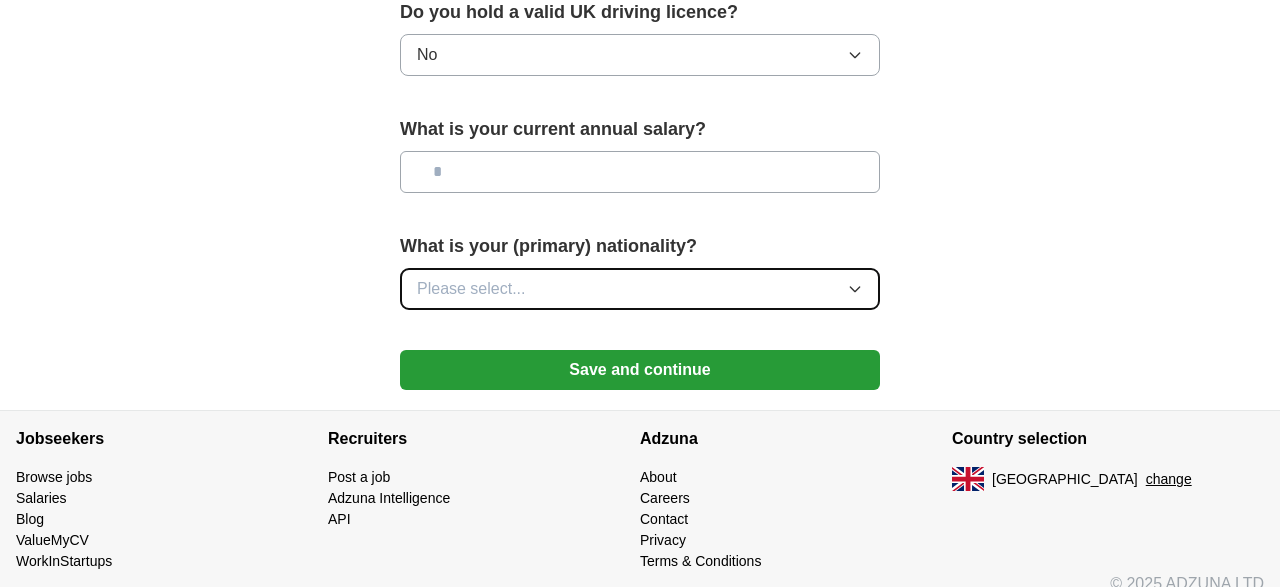 click on "Please select..." at bounding box center [640, 289] 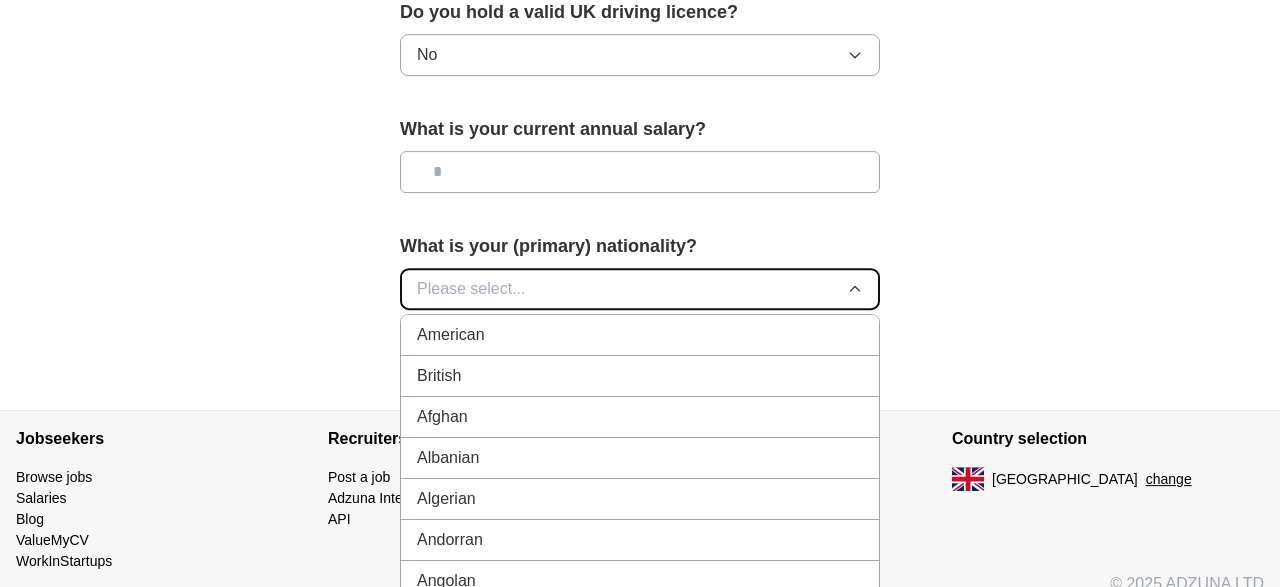 click on "Please select..." at bounding box center [640, 289] 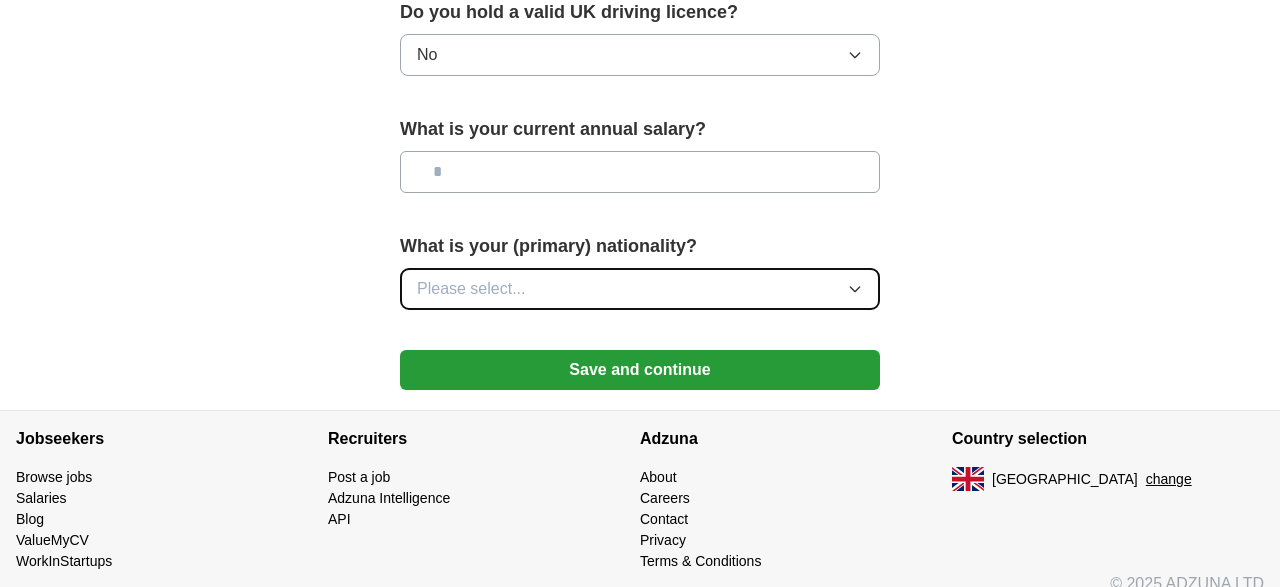 click on "Please select..." at bounding box center [640, 289] 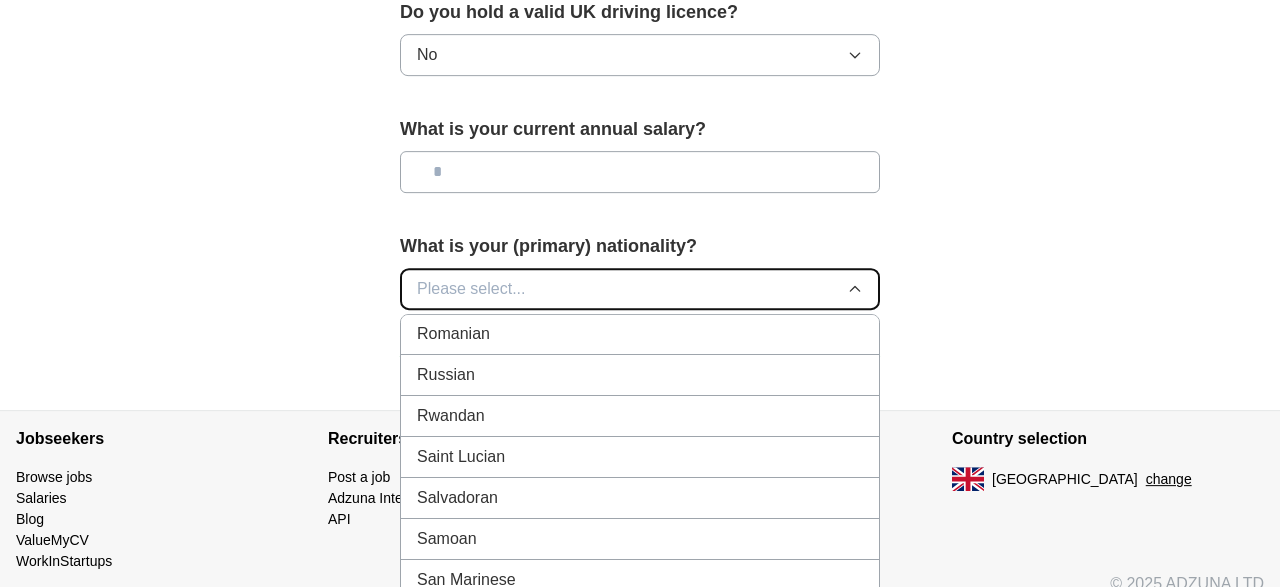 scroll, scrollTop: 6002, scrollLeft: 0, axis: vertical 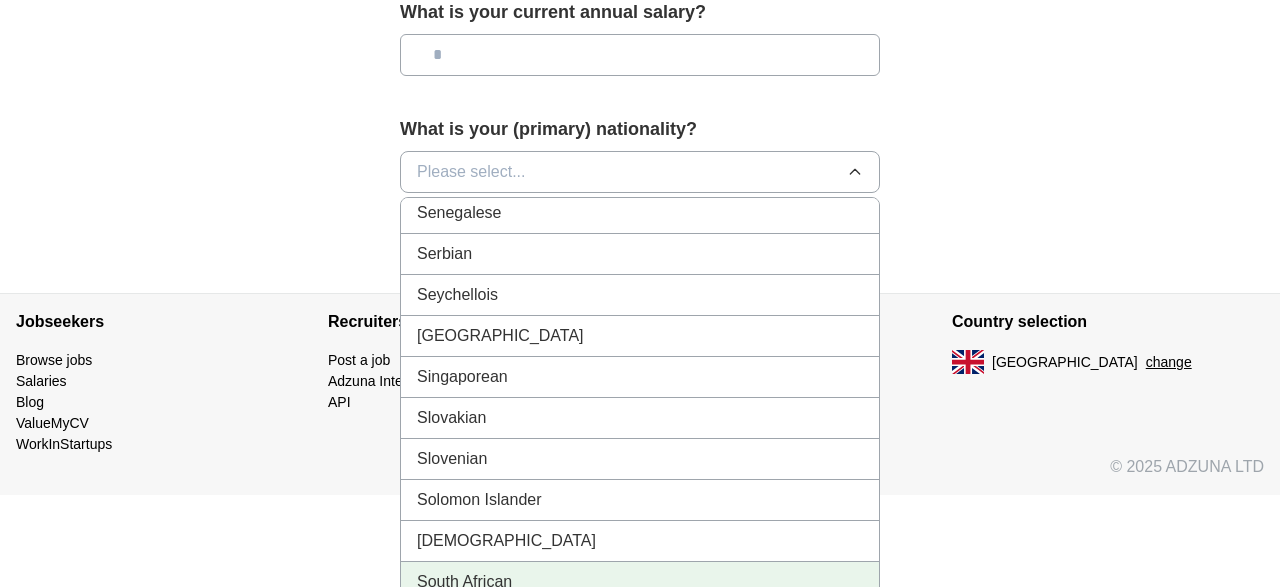 click on "South African" at bounding box center (640, 582) 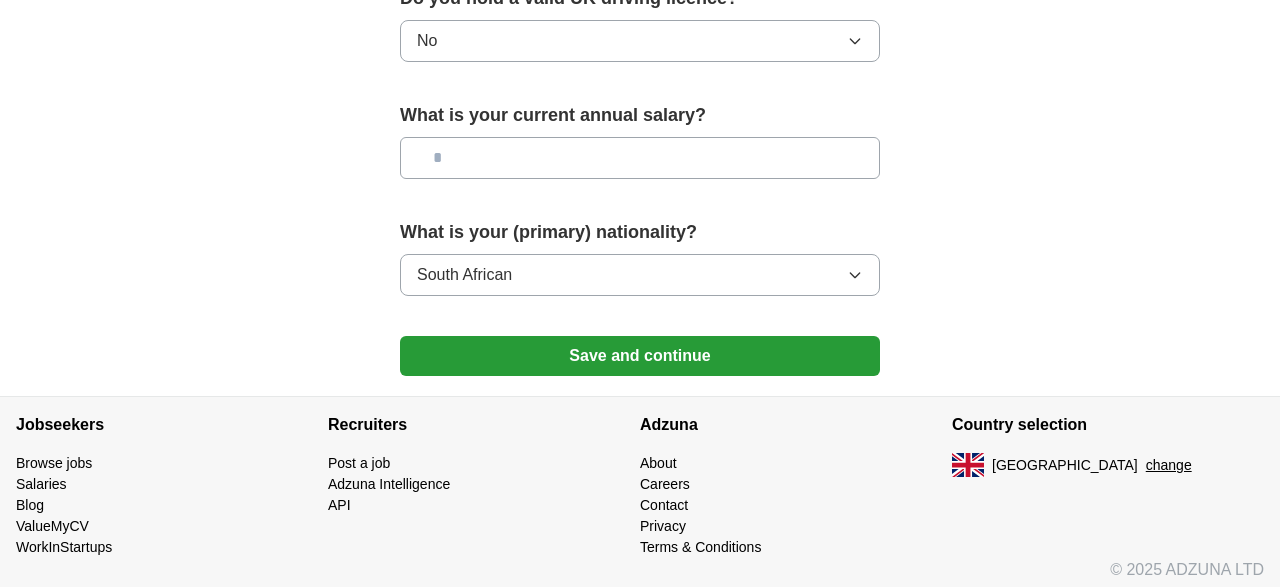 click on "**********" at bounding box center [640, -499] 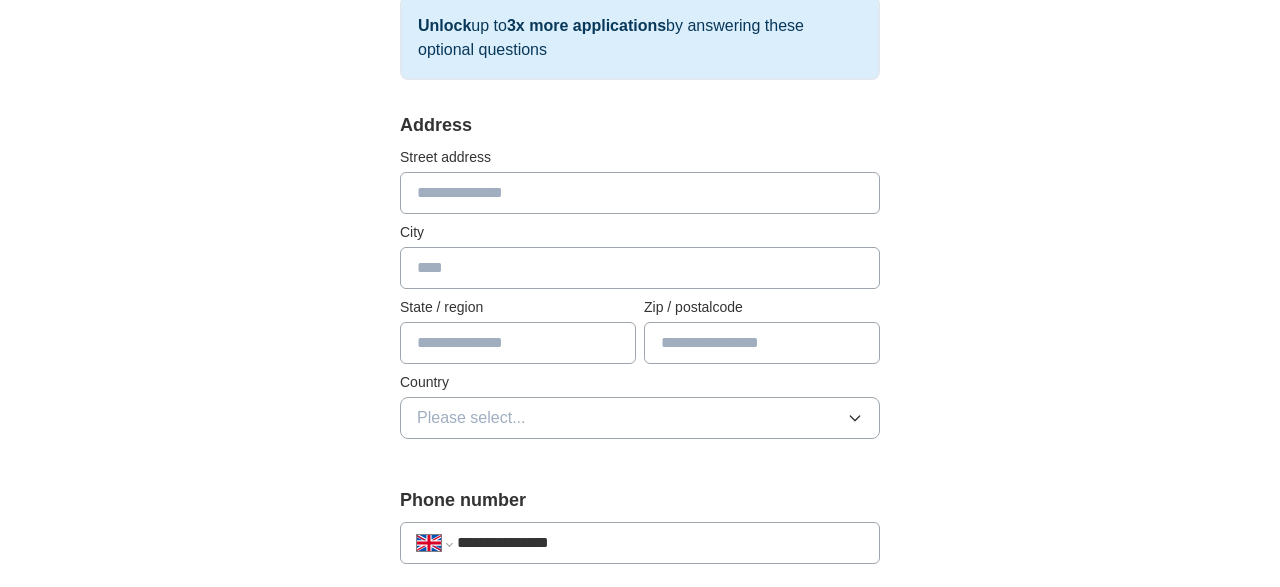scroll, scrollTop: 318, scrollLeft: 0, axis: vertical 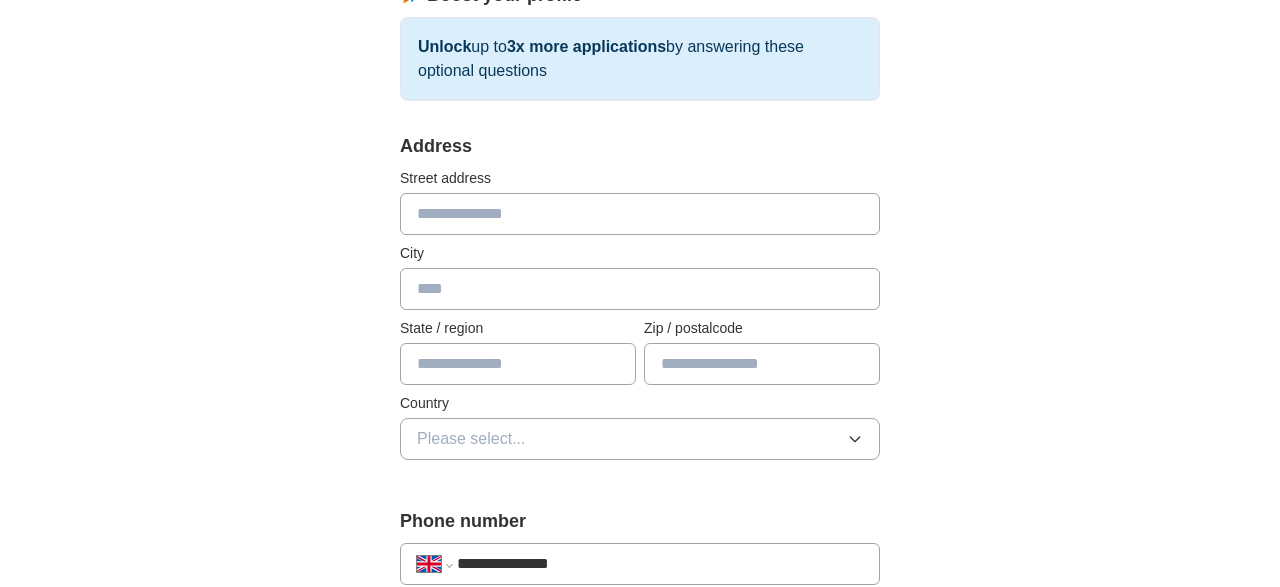 click at bounding box center [640, 214] 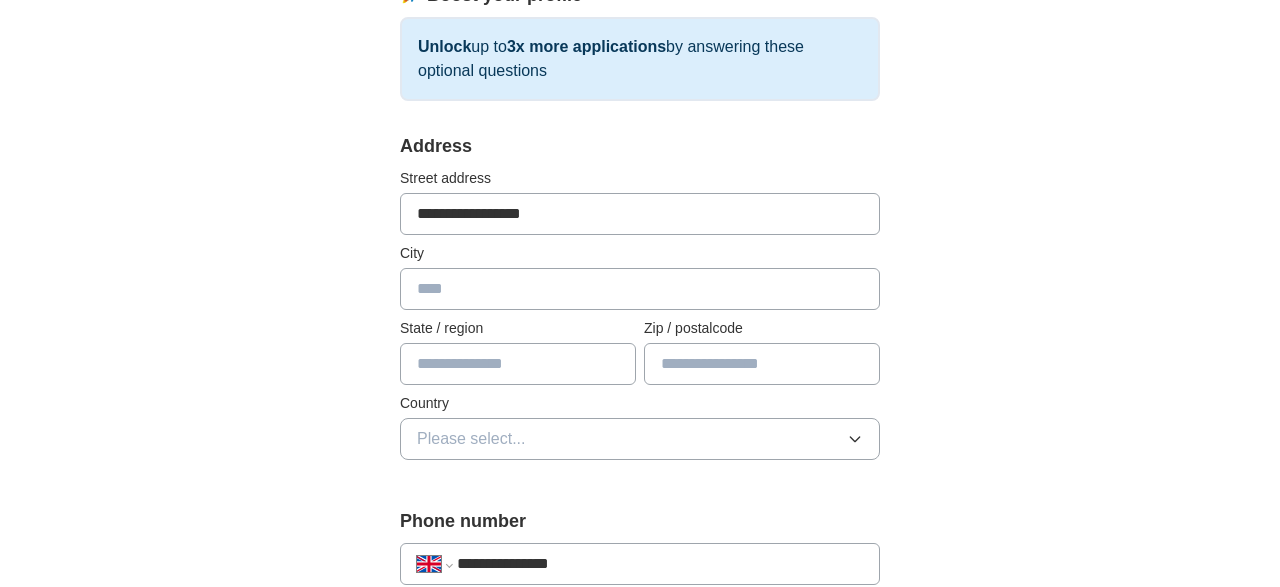 type on "**********" 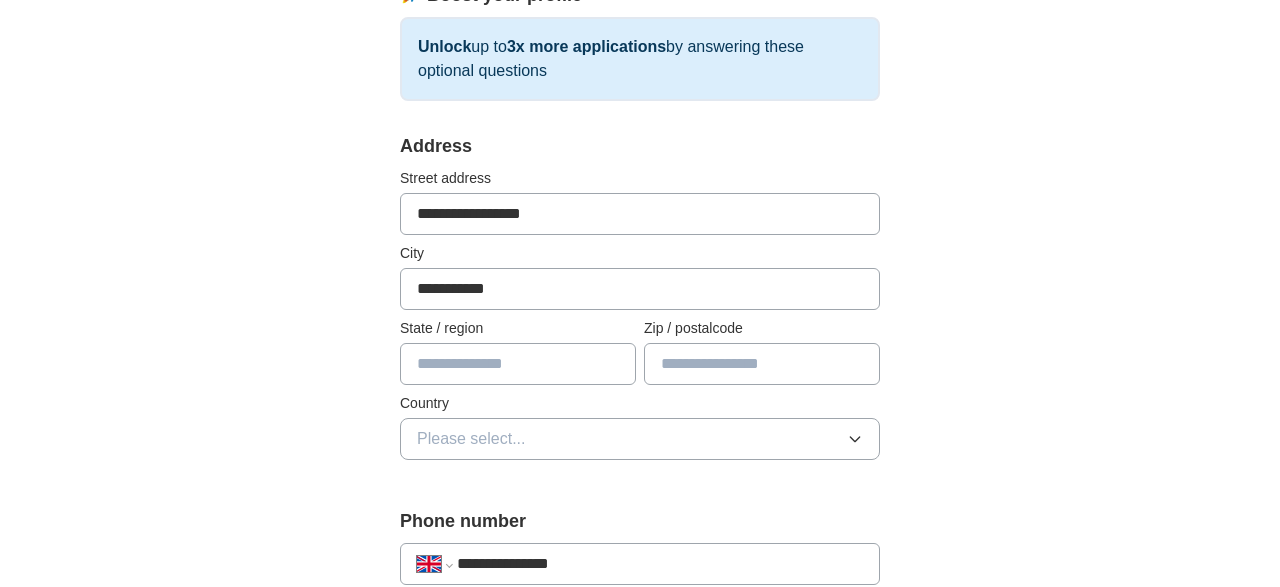 type on "**********" 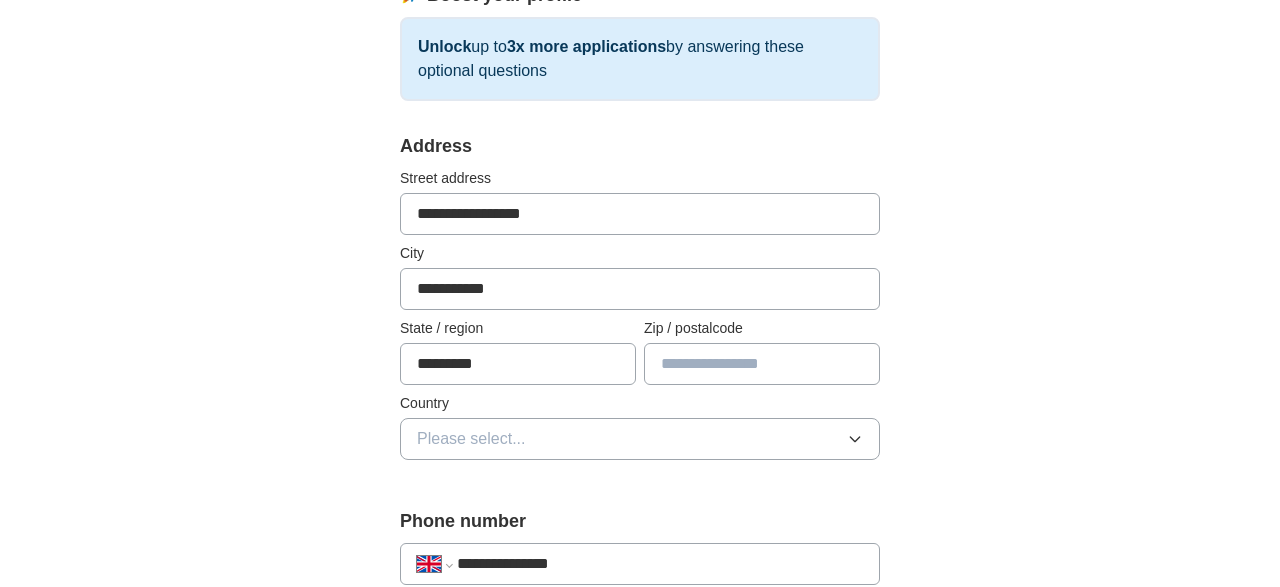 type on "*********" 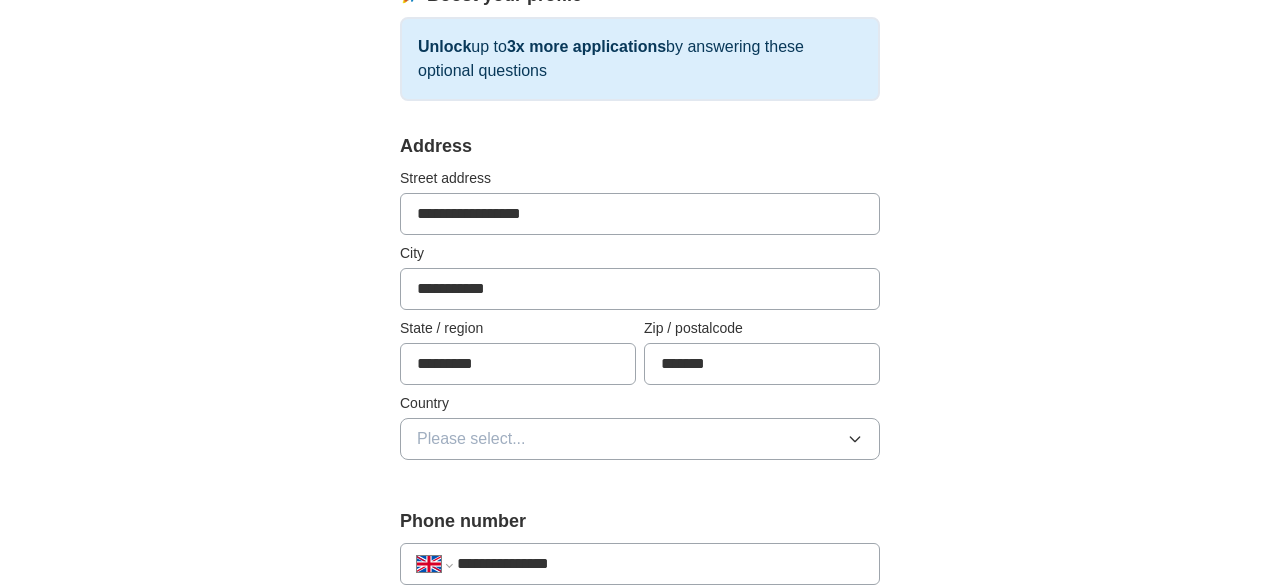 type on "*******" 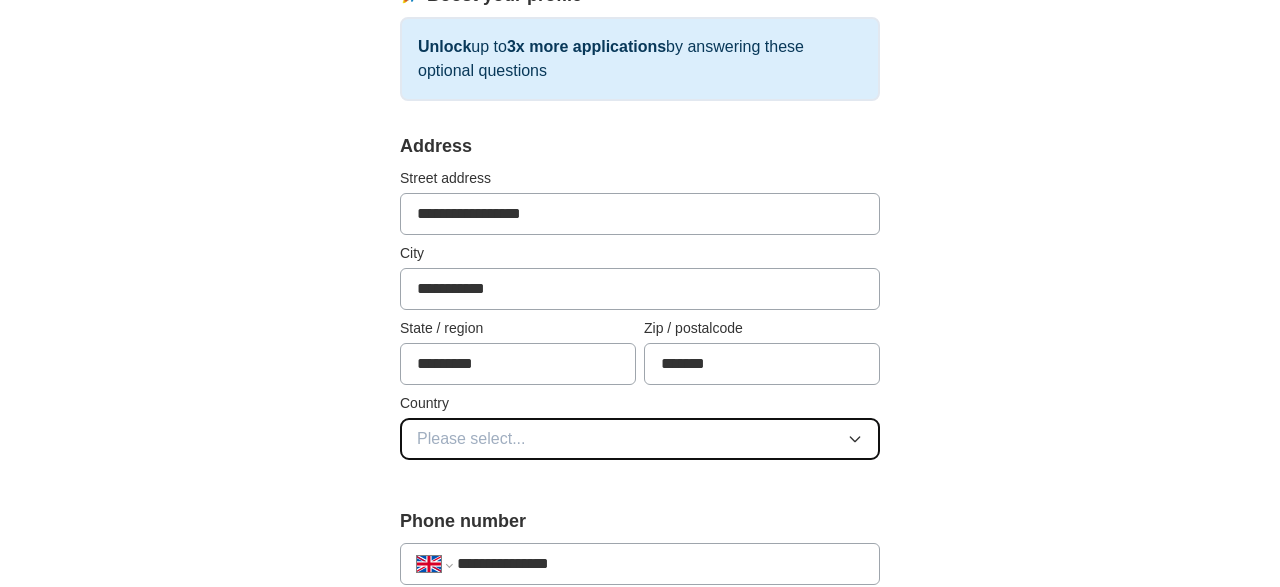 type 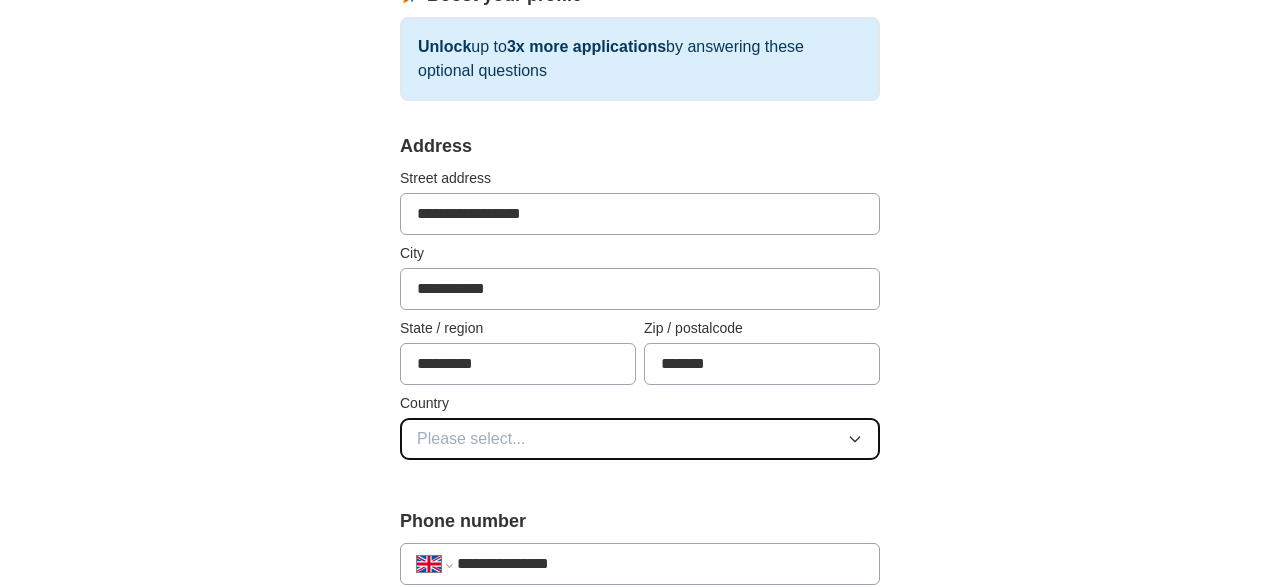 click on "Please select..." at bounding box center (640, 439) 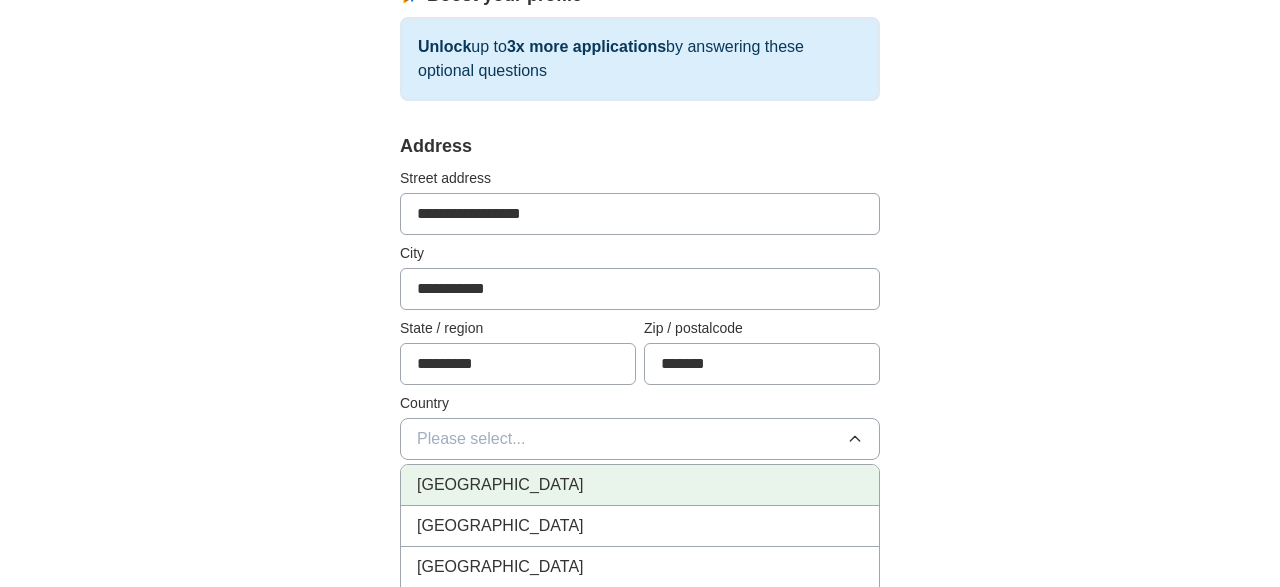 click on "[GEOGRAPHIC_DATA]" at bounding box center (500, 485) 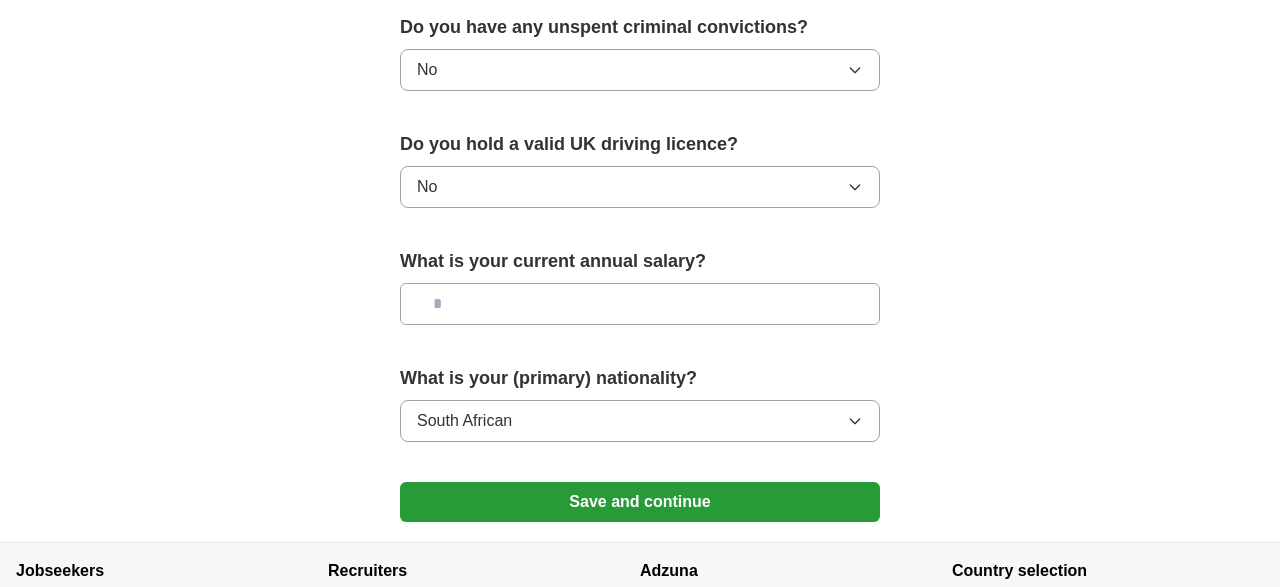 scroll, scrollTop: 1352, scrollLeft: 0, axis: vertical 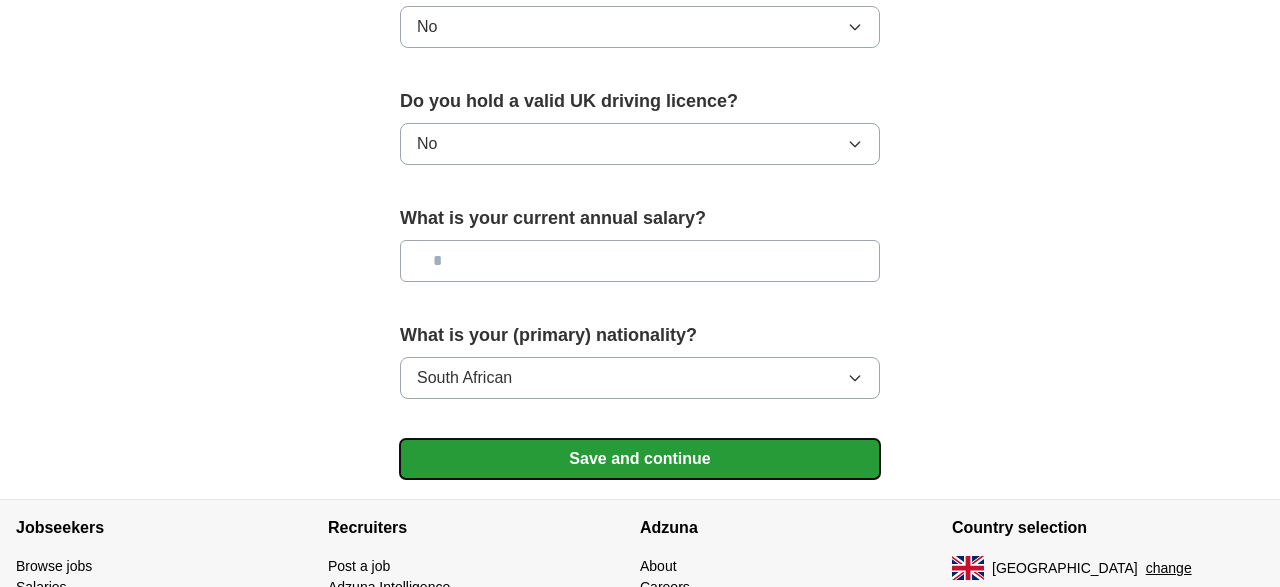 click on "Save and continue" at bounding box center [640, 459] 